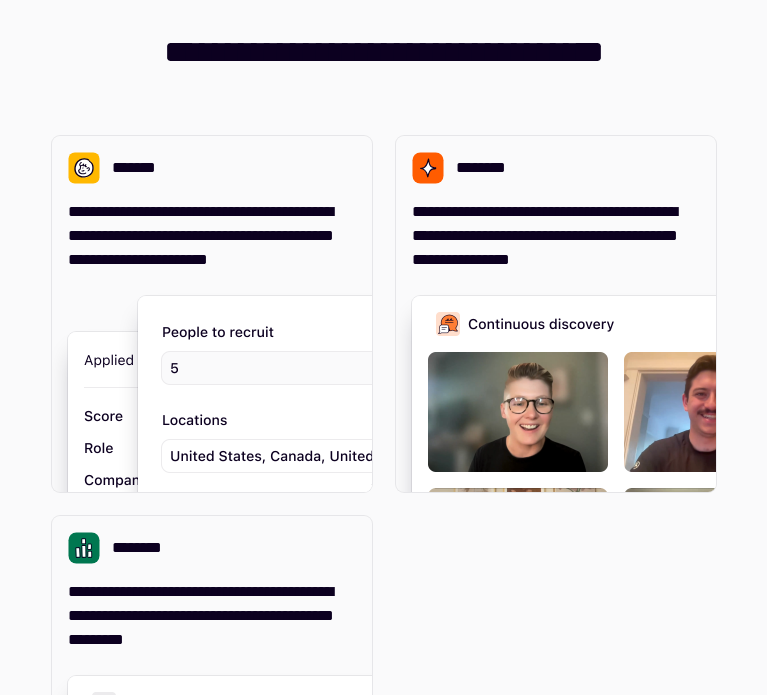 scroll, scrollTop: 0, scrollLeft: 0, axis: both 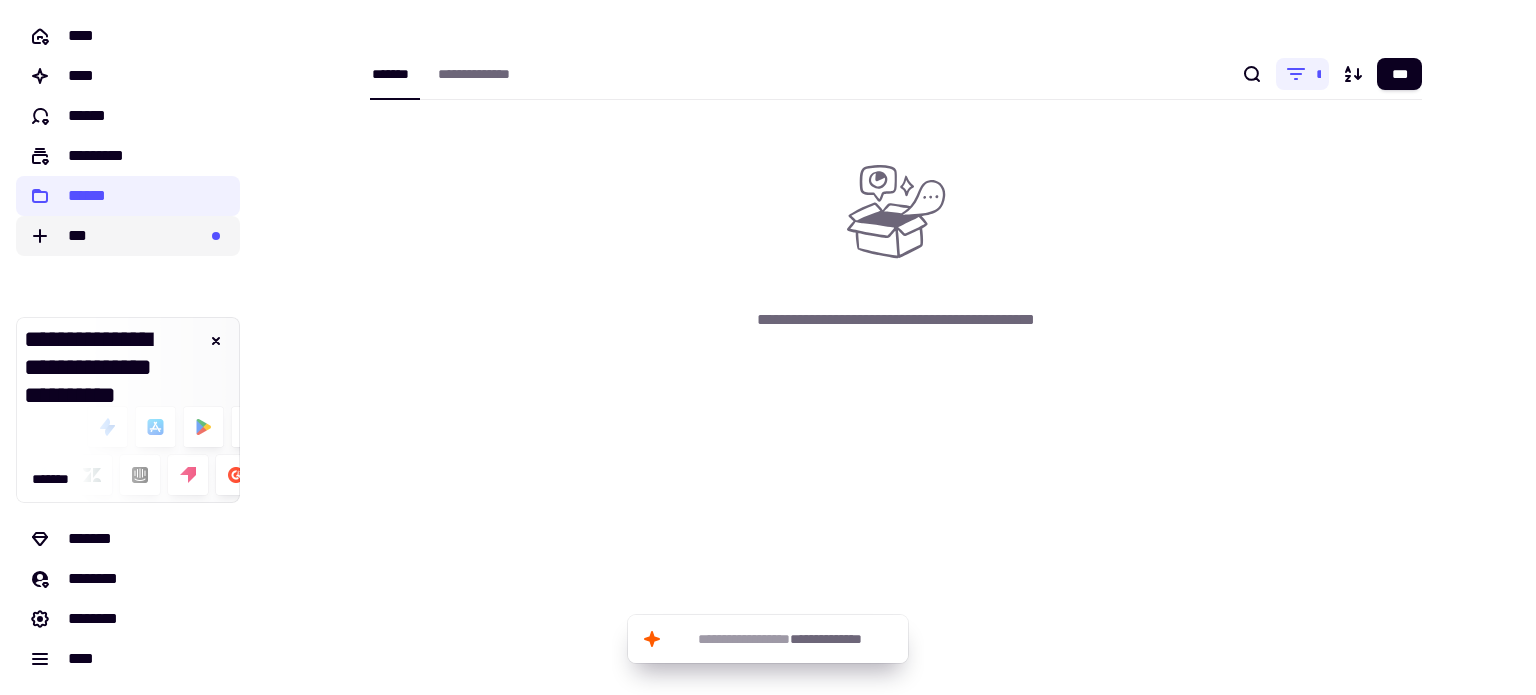 click on "***" 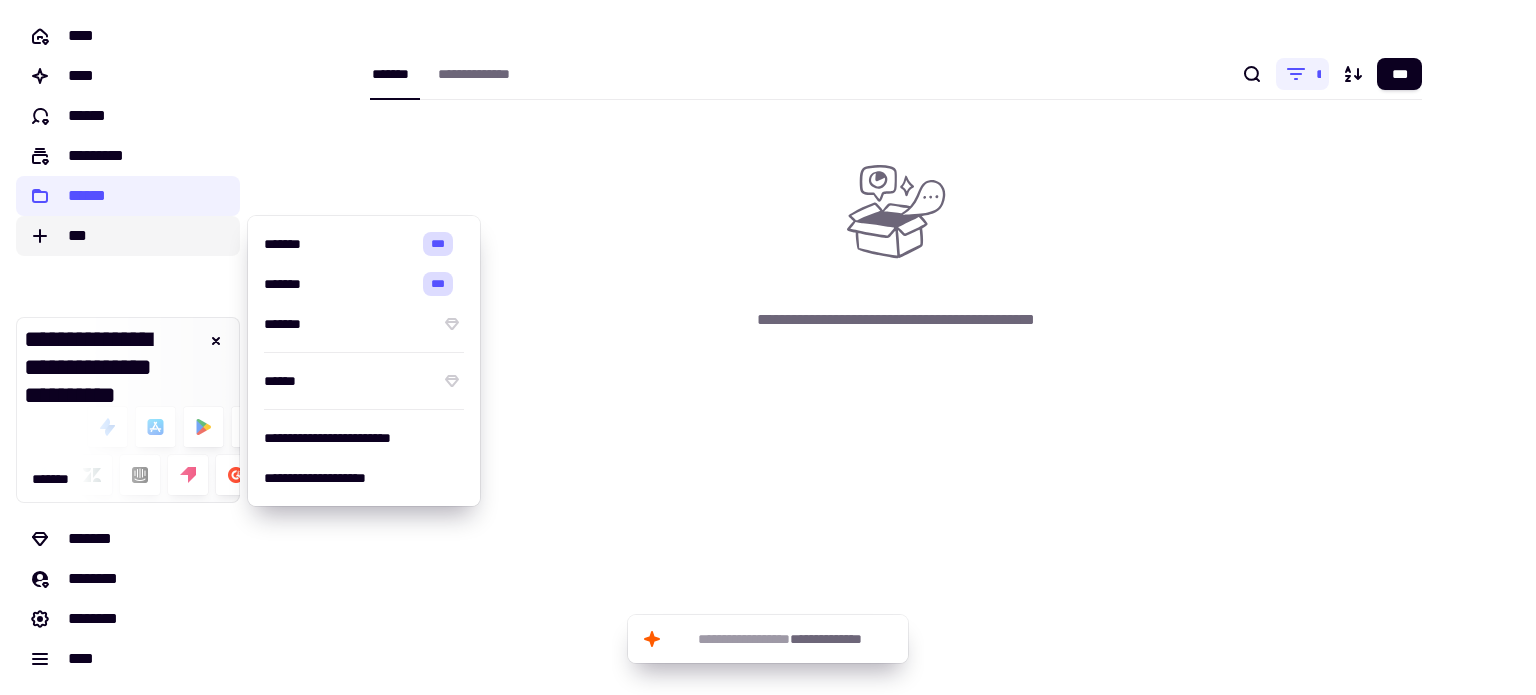 click on "***" 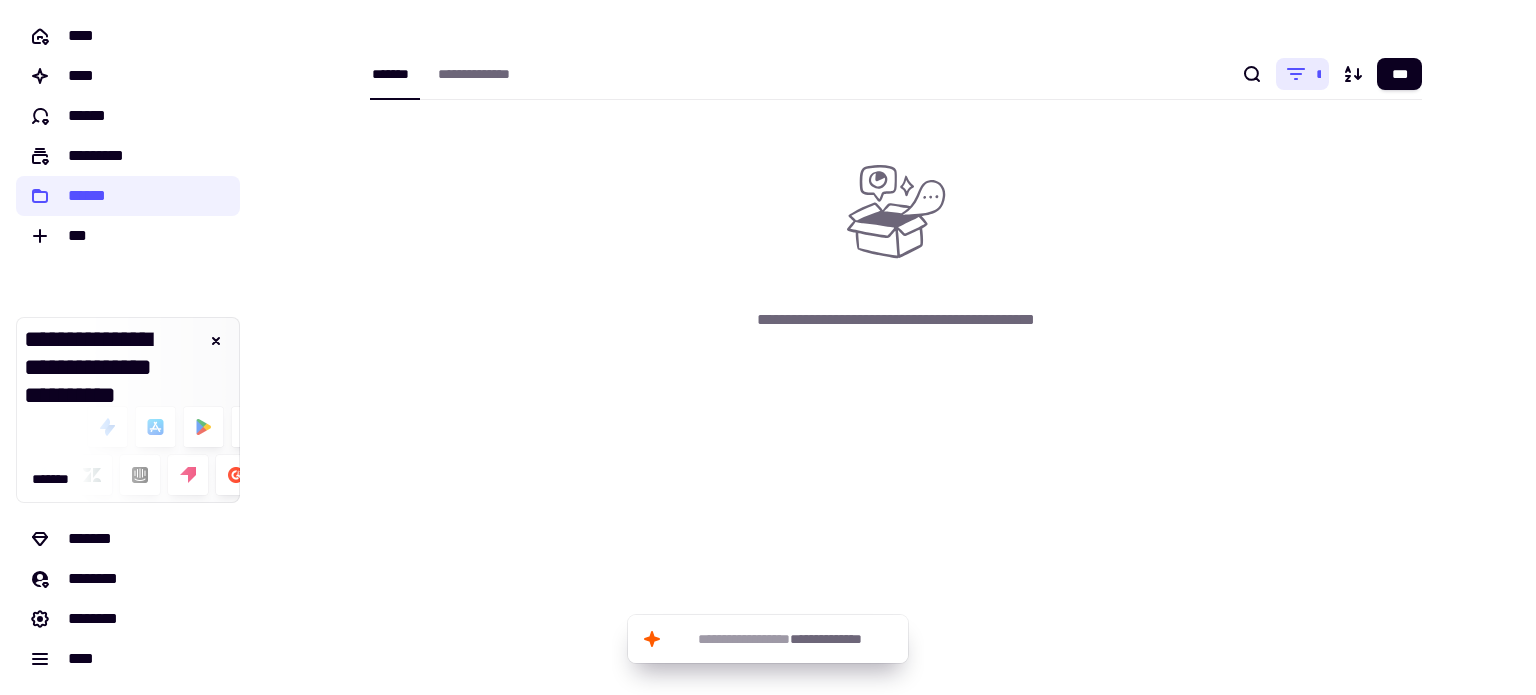 click 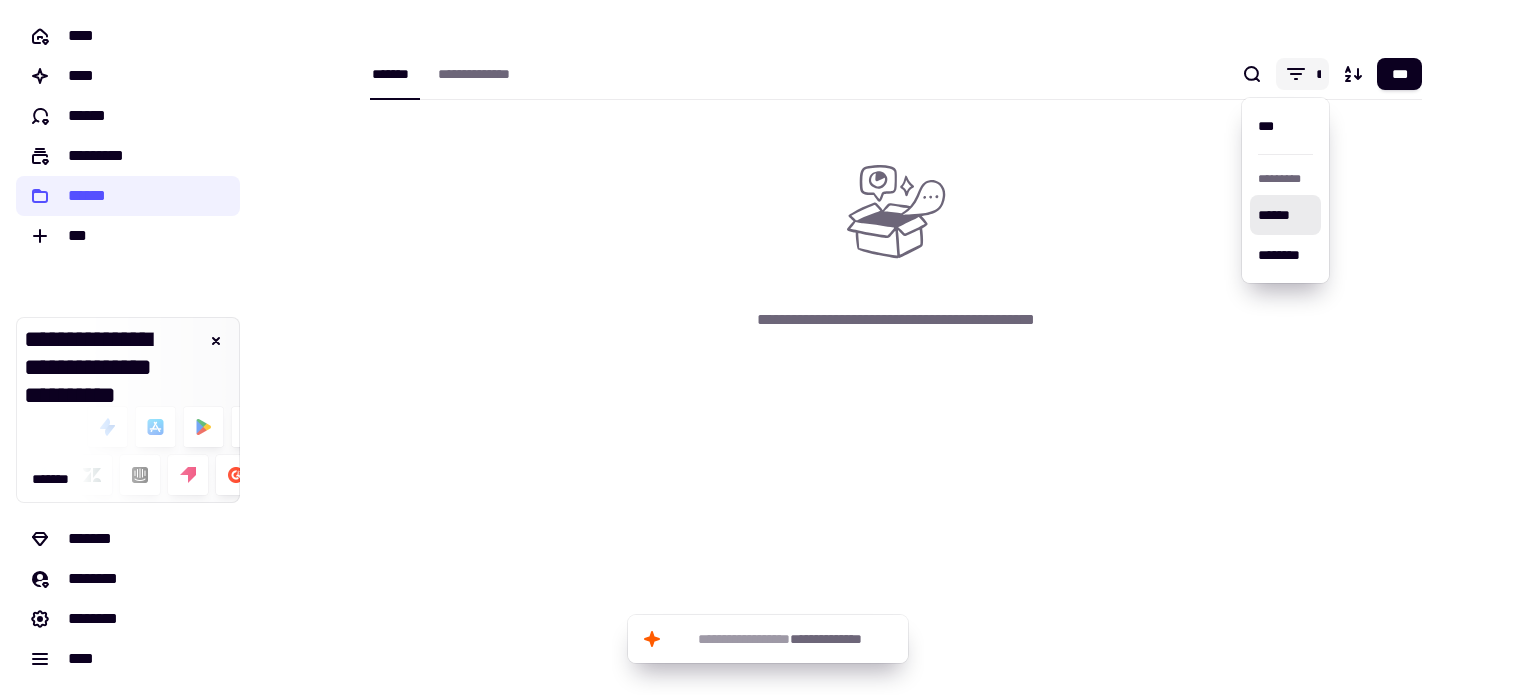 click 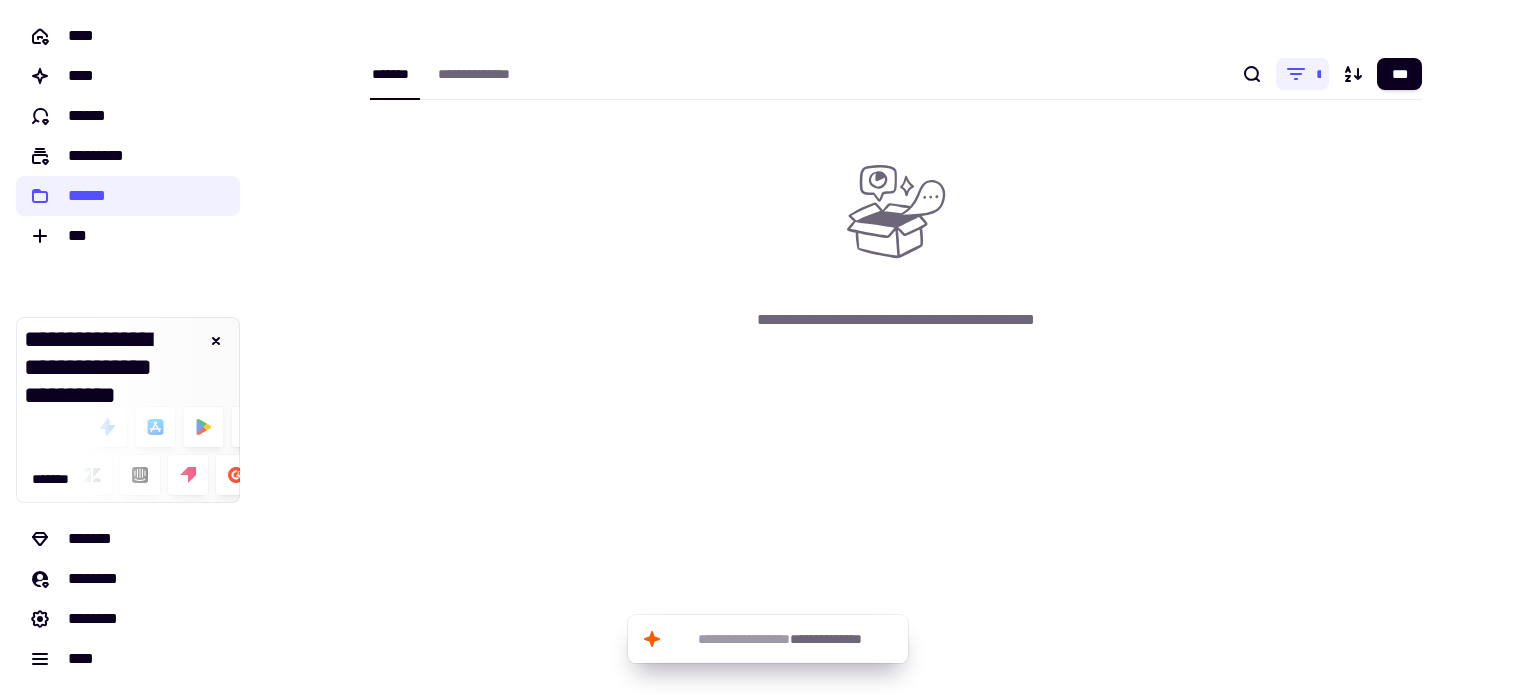 type 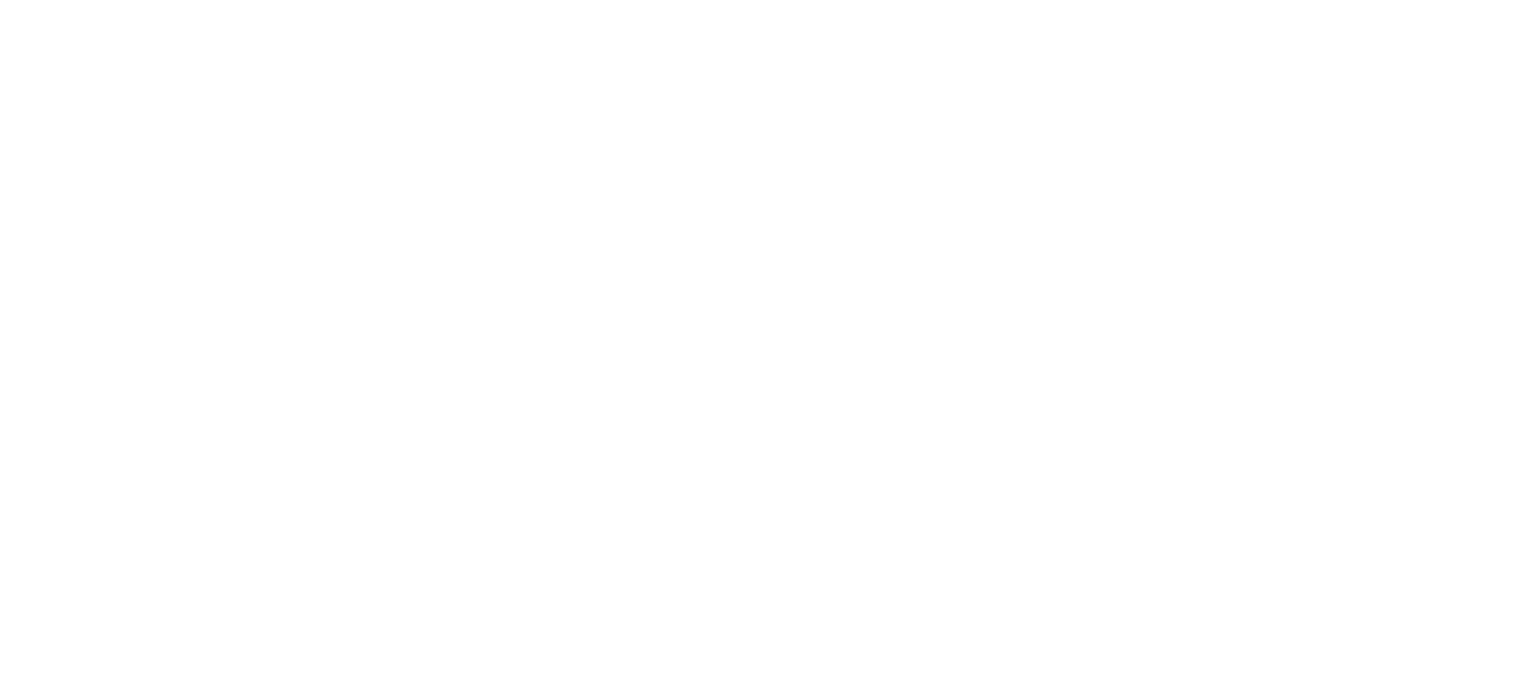 scroll, scrollTop: 0, scrollLeft: 0, axis: both 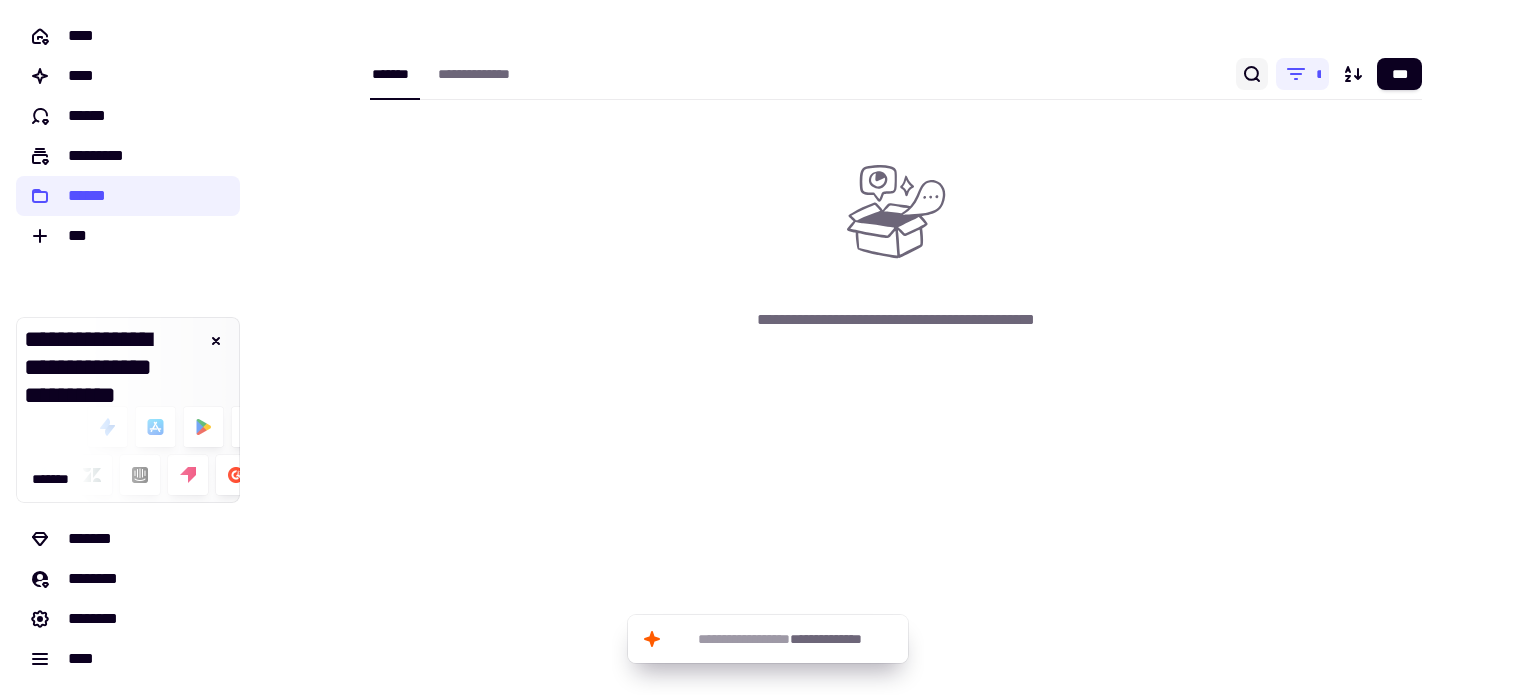 click 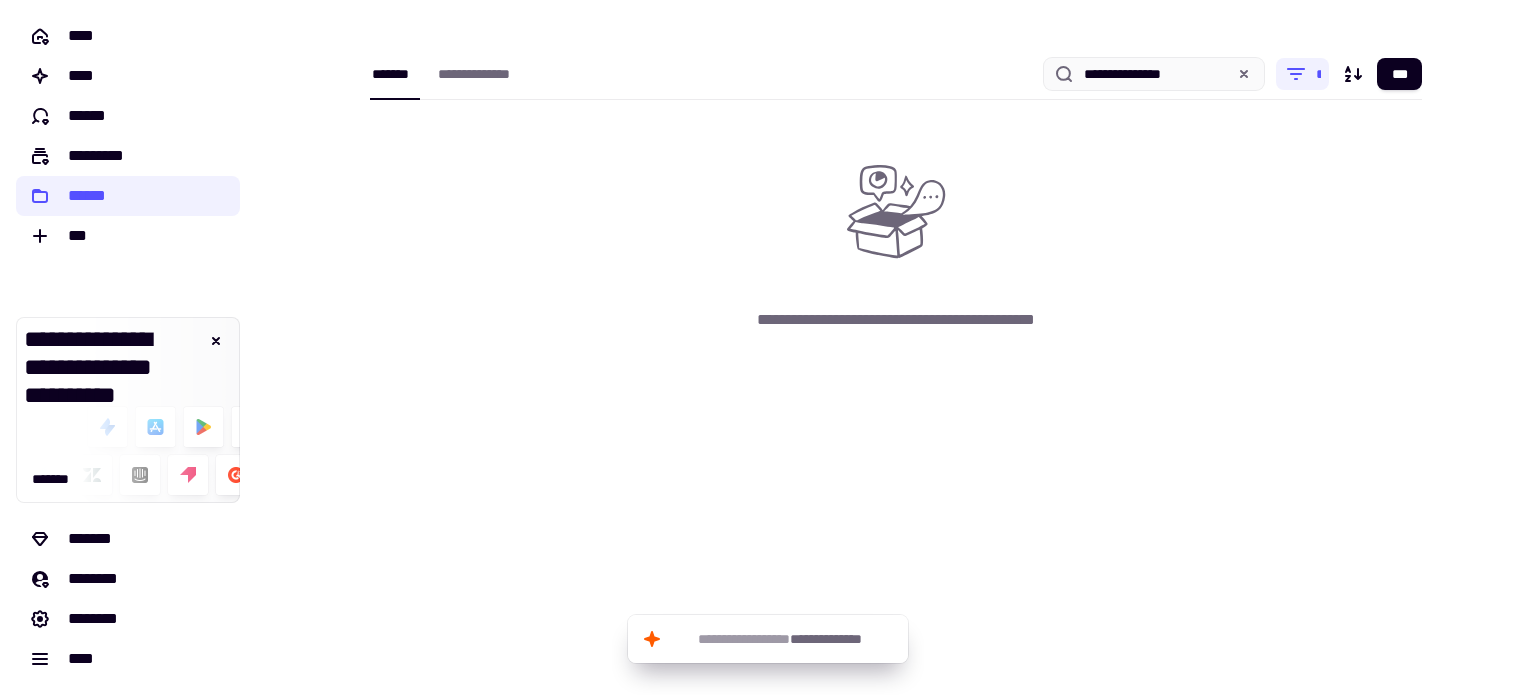 type on "**********" 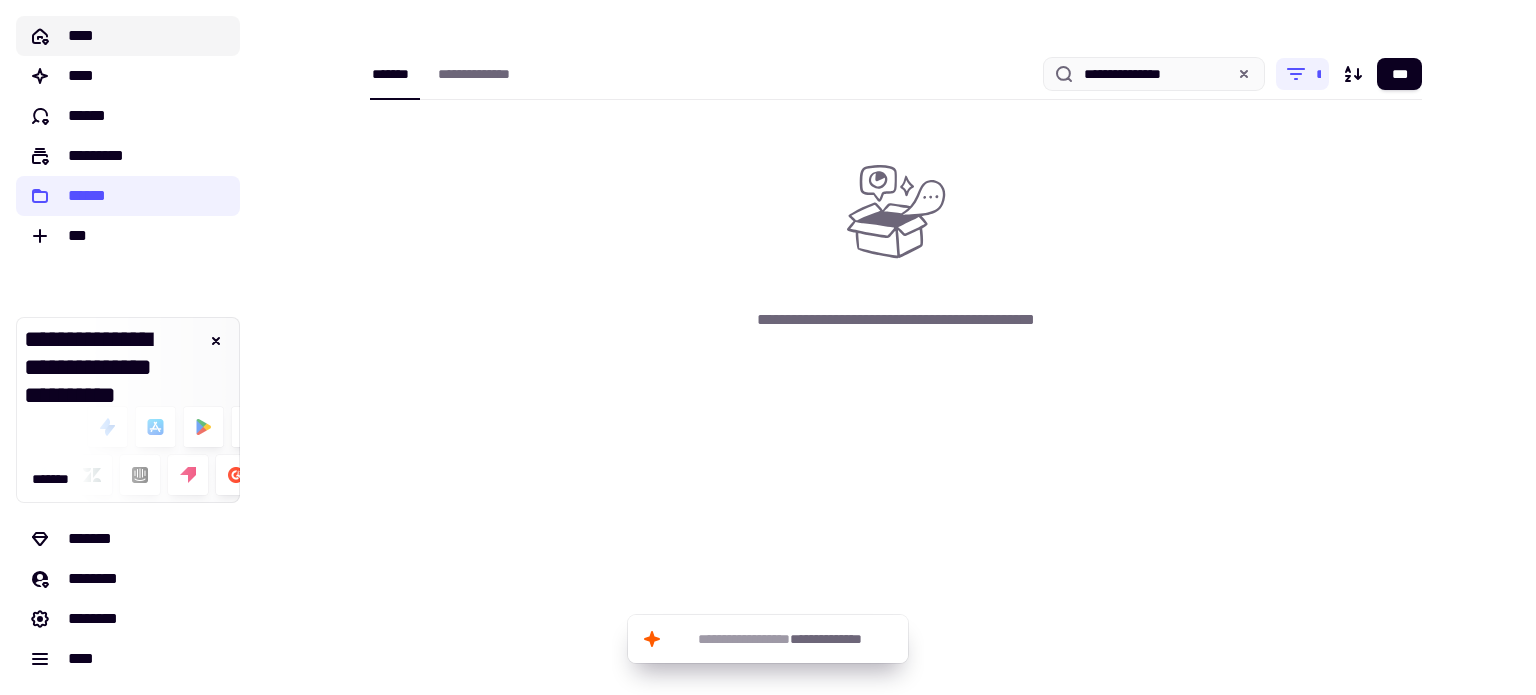 click on "****" 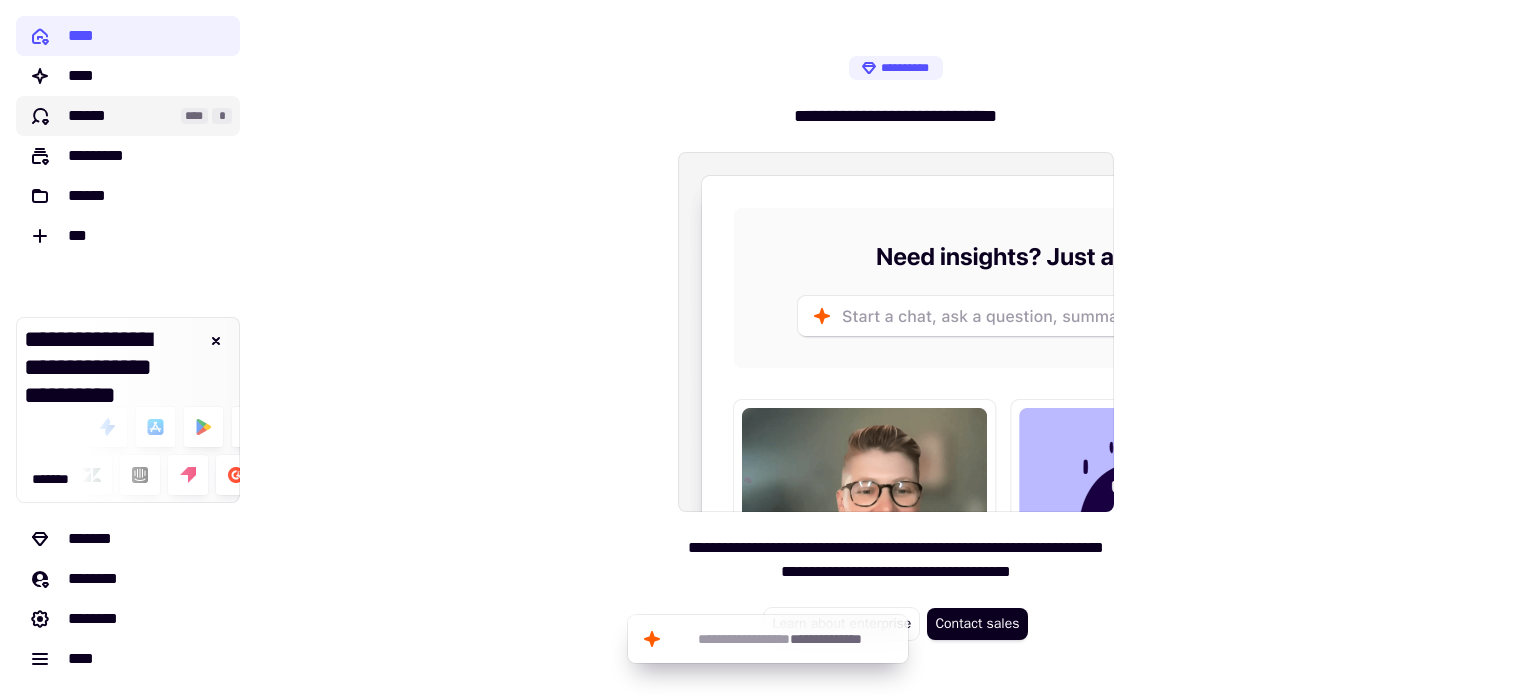 click on "******" 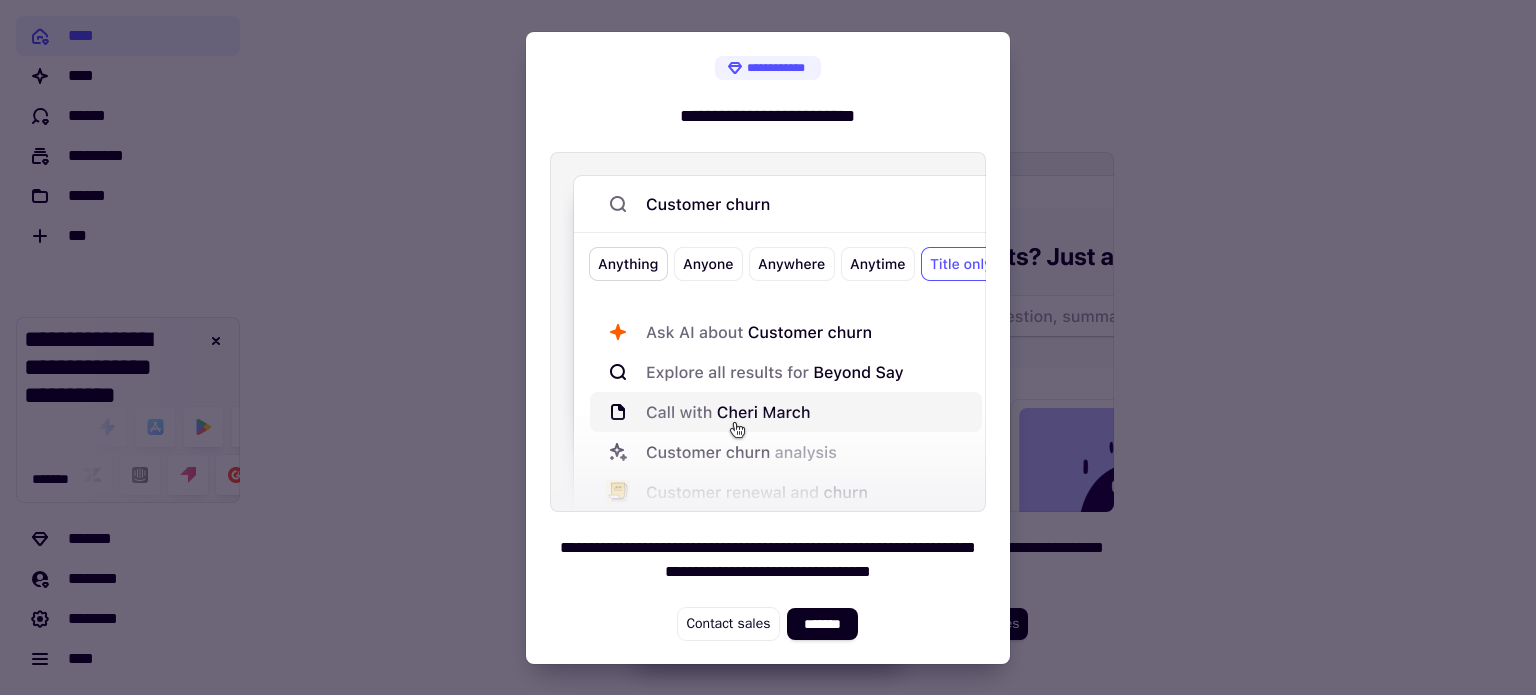 click at bounding box center [768, 347] 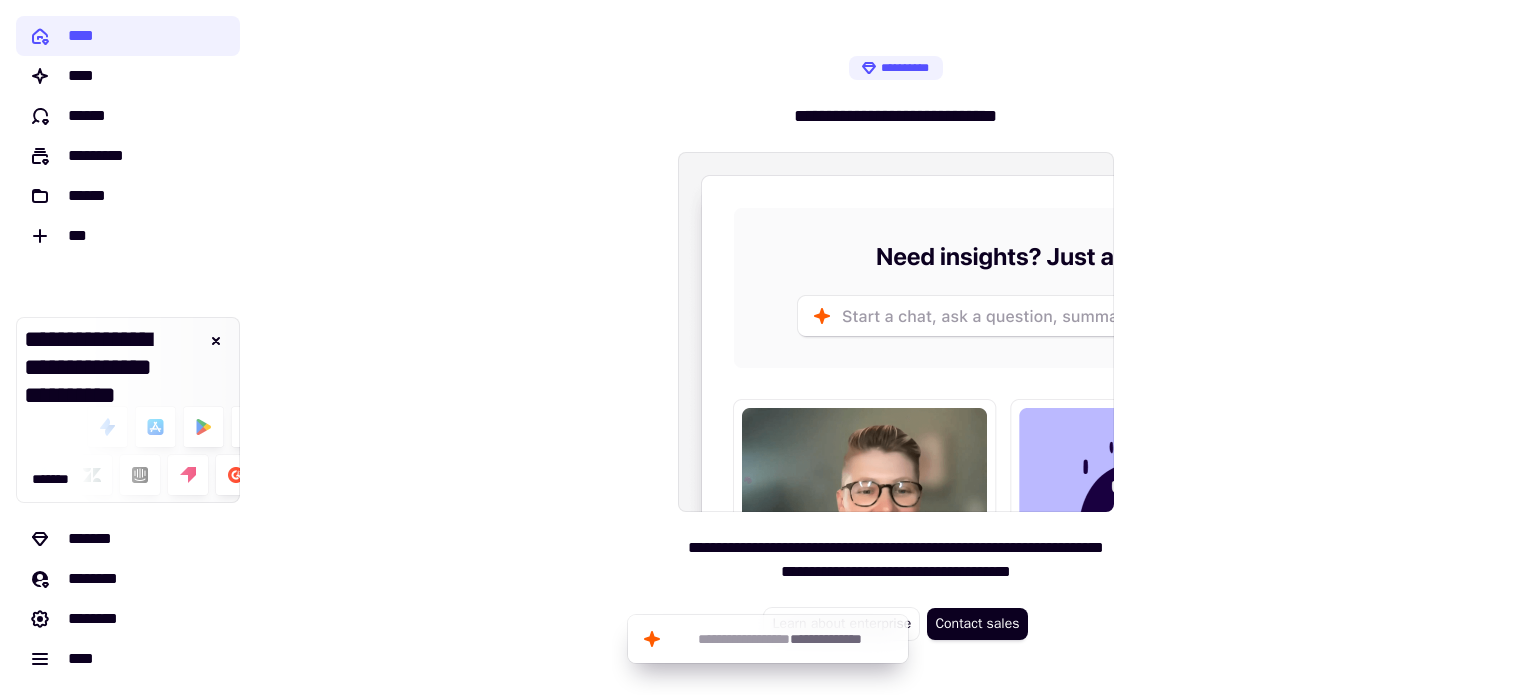 click on "**********" at bounding box center (896, 348) 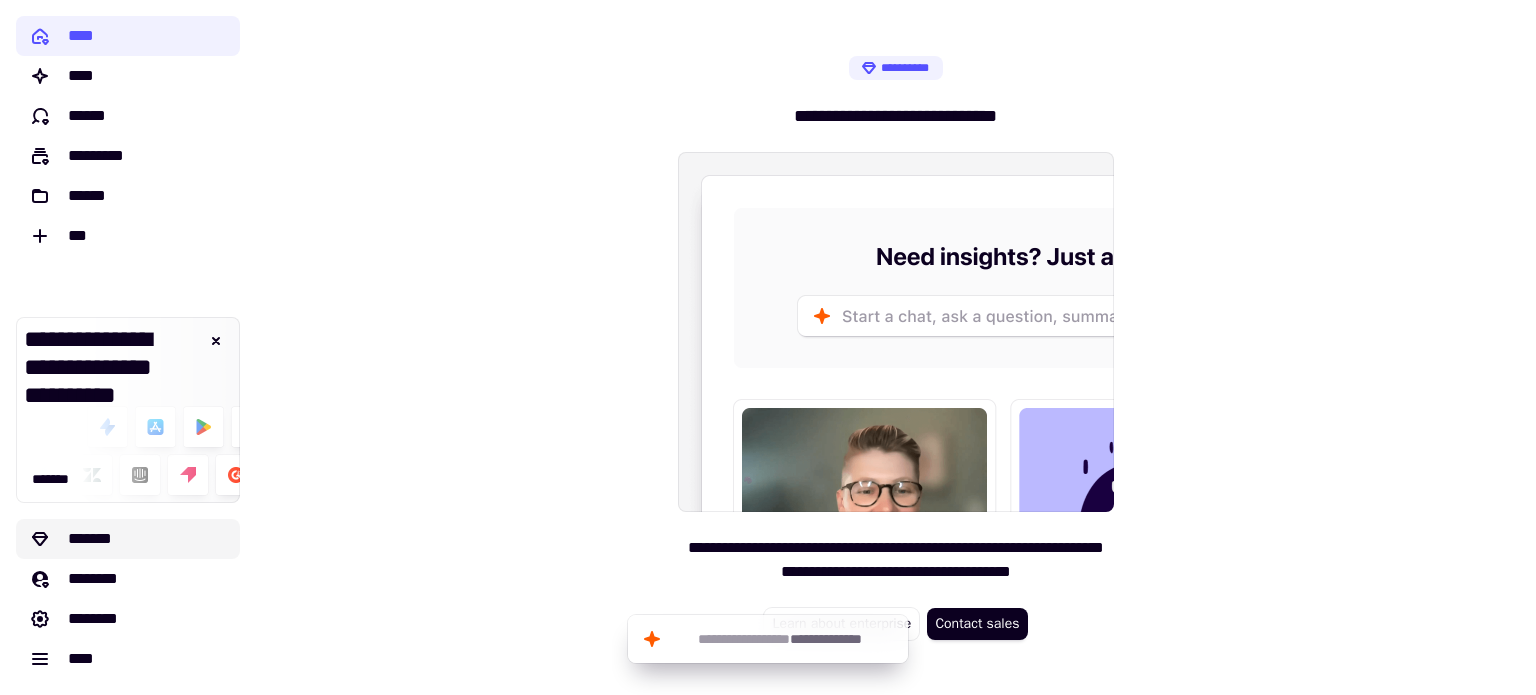 click on "*******" 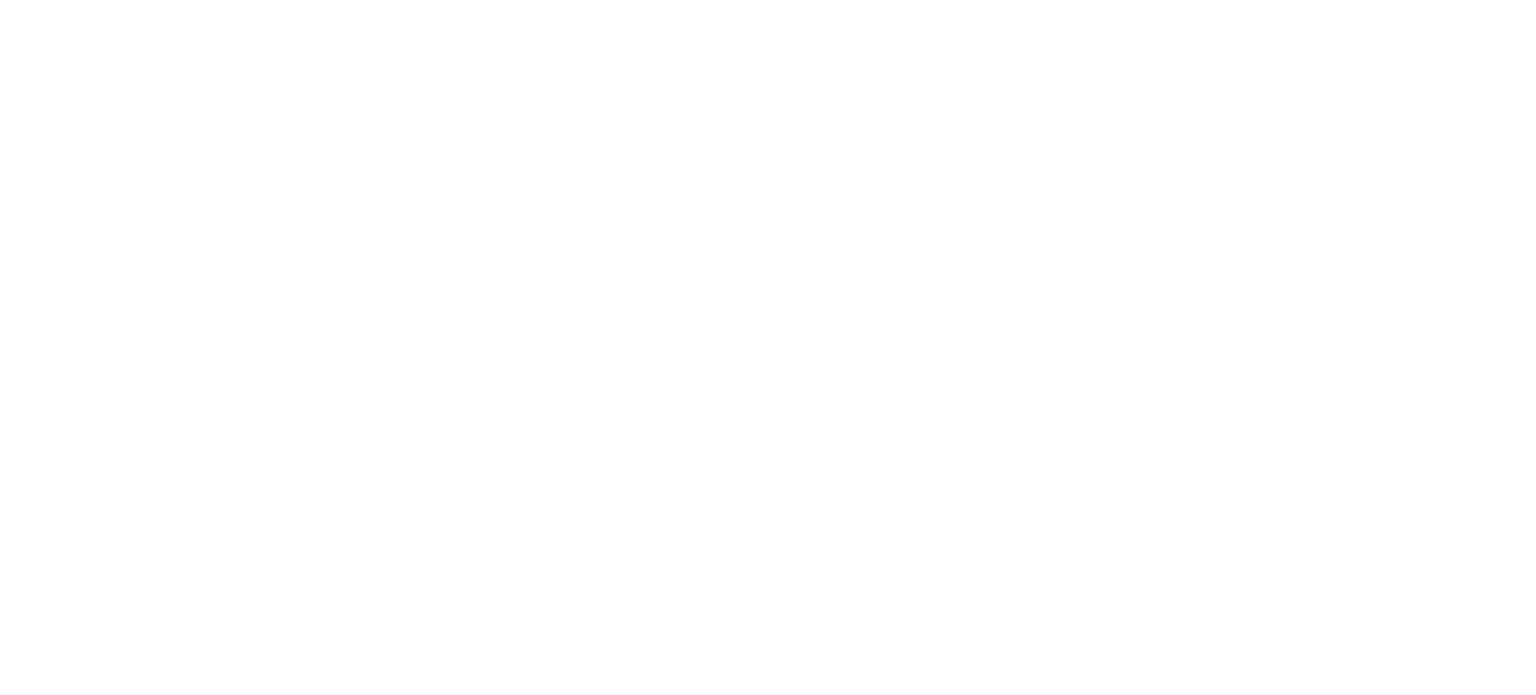 scroll, scrollTop: 0, scrollLeft: 0, axis: both 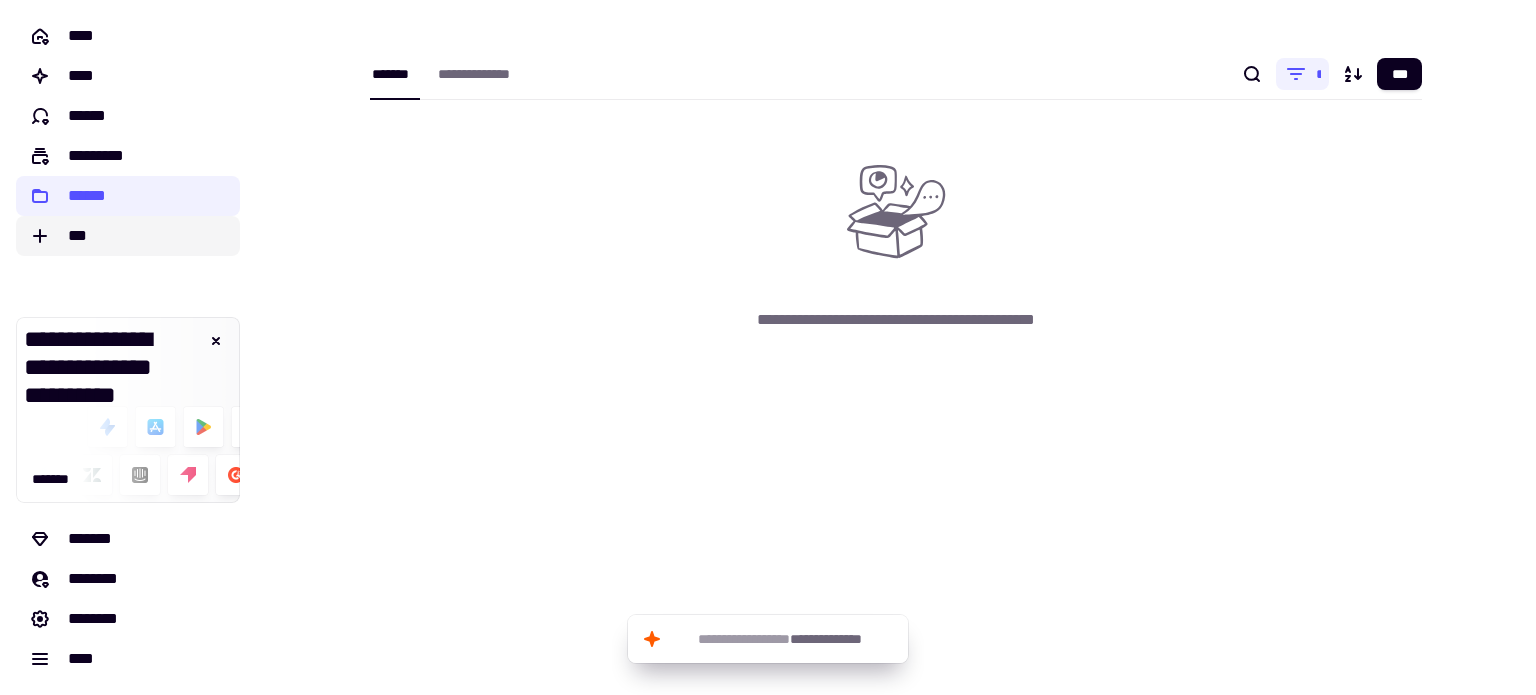 click on "***" 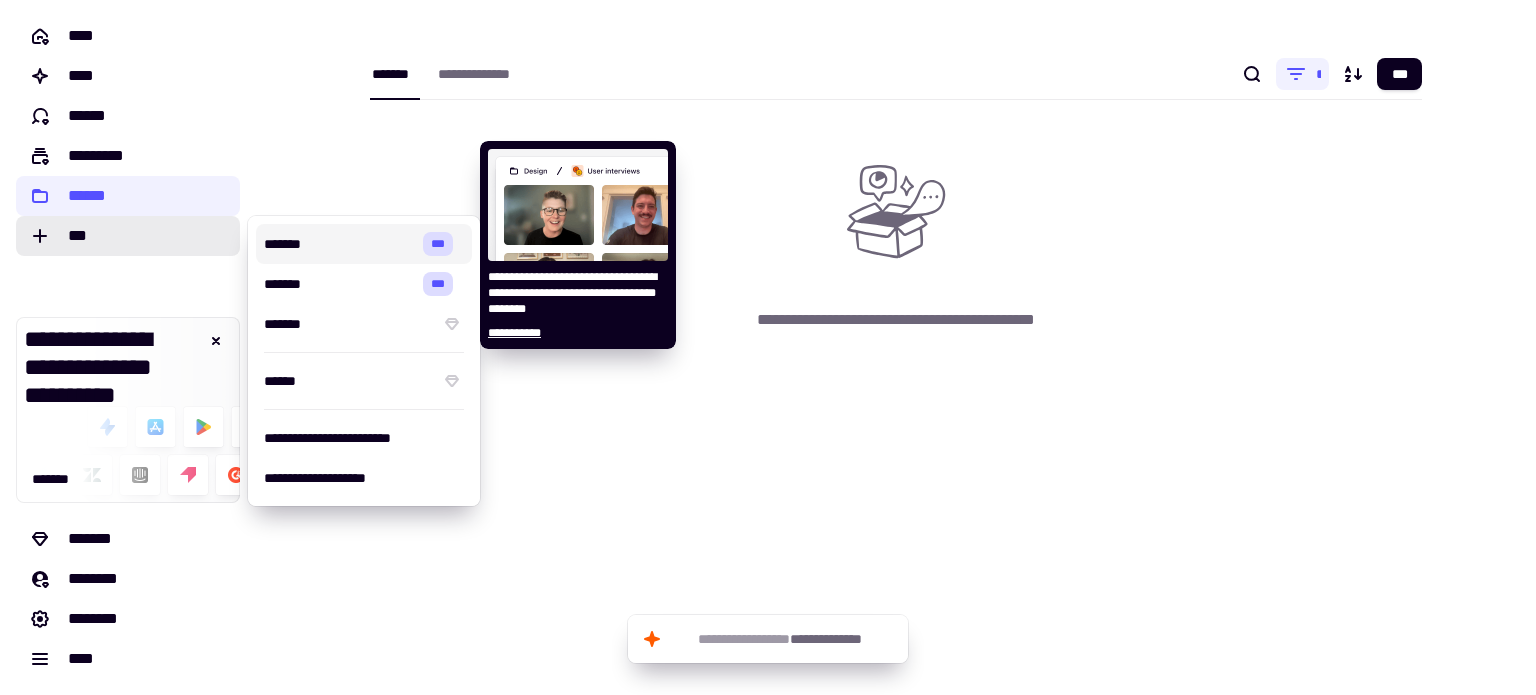 click on "***" at bounding box center [438, 244] 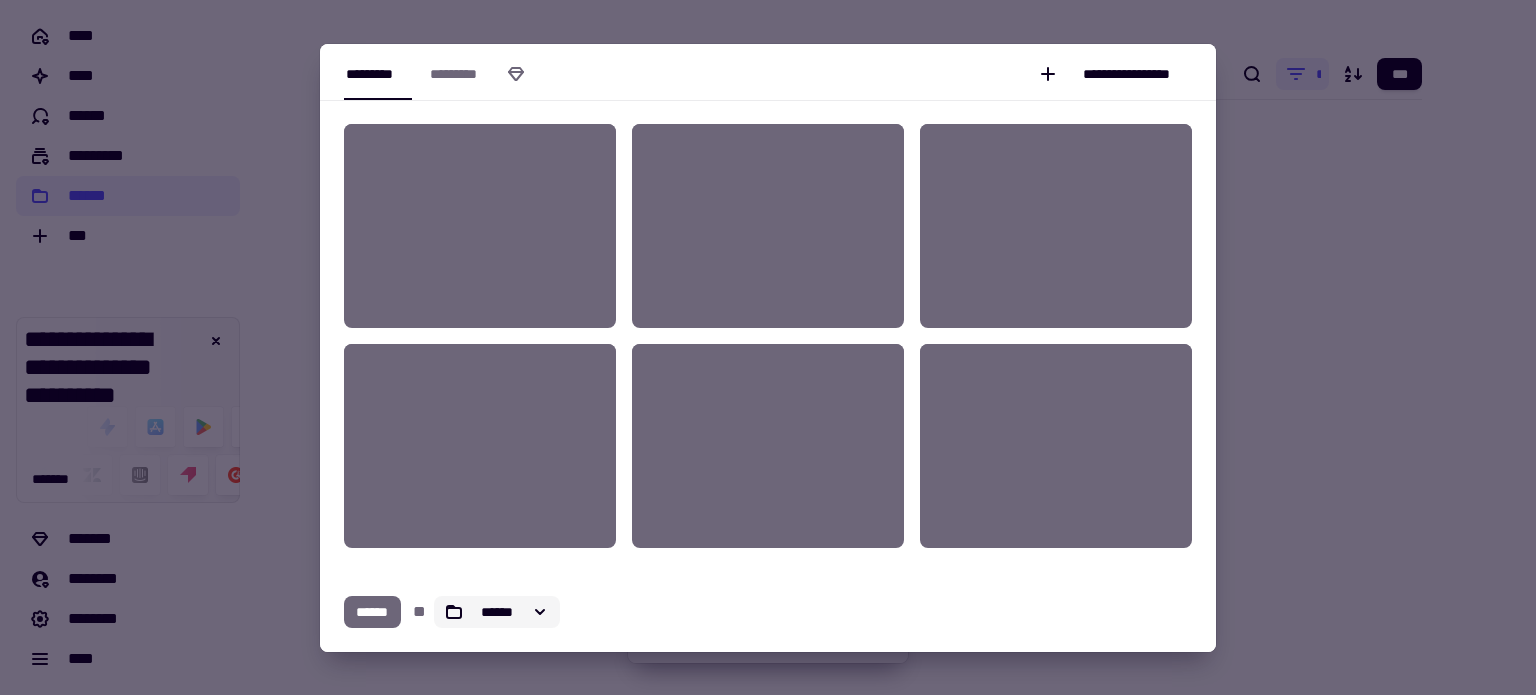 click on "******" 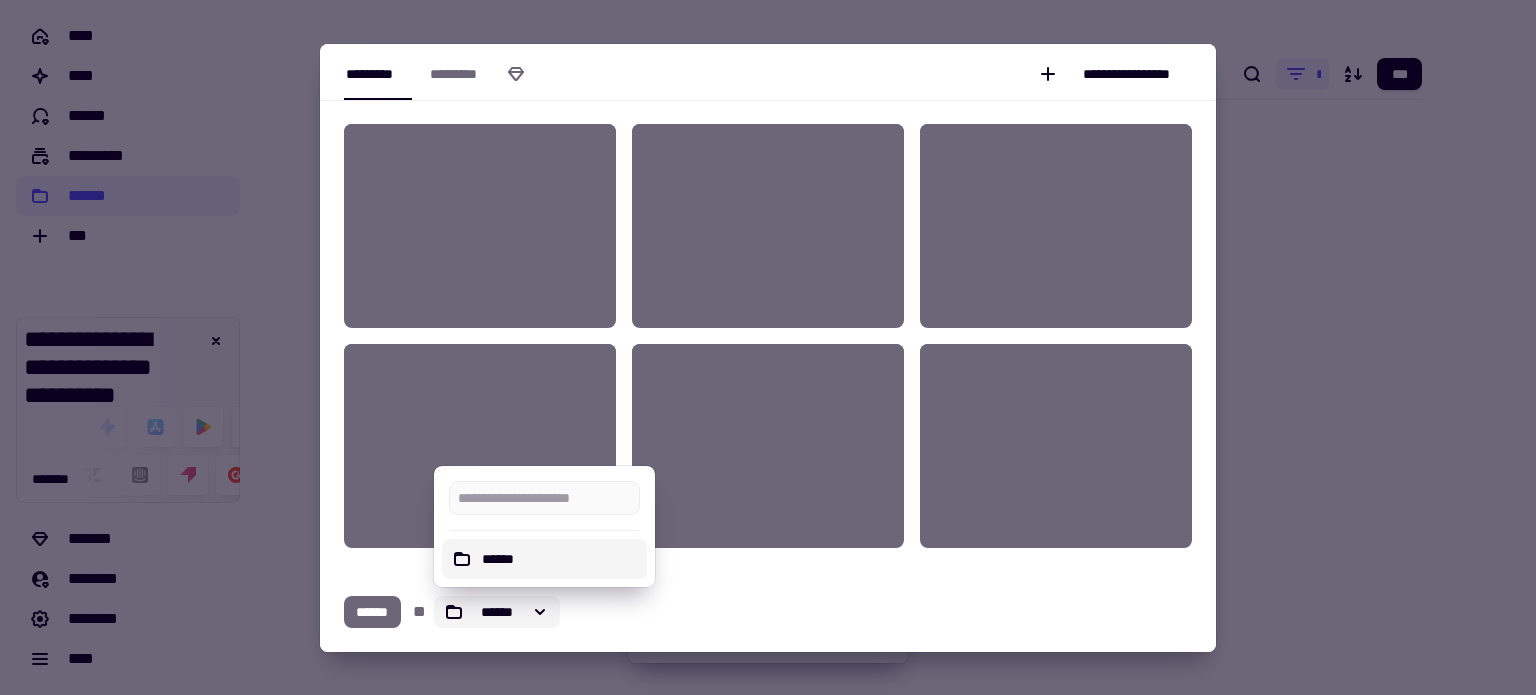 click on "******" 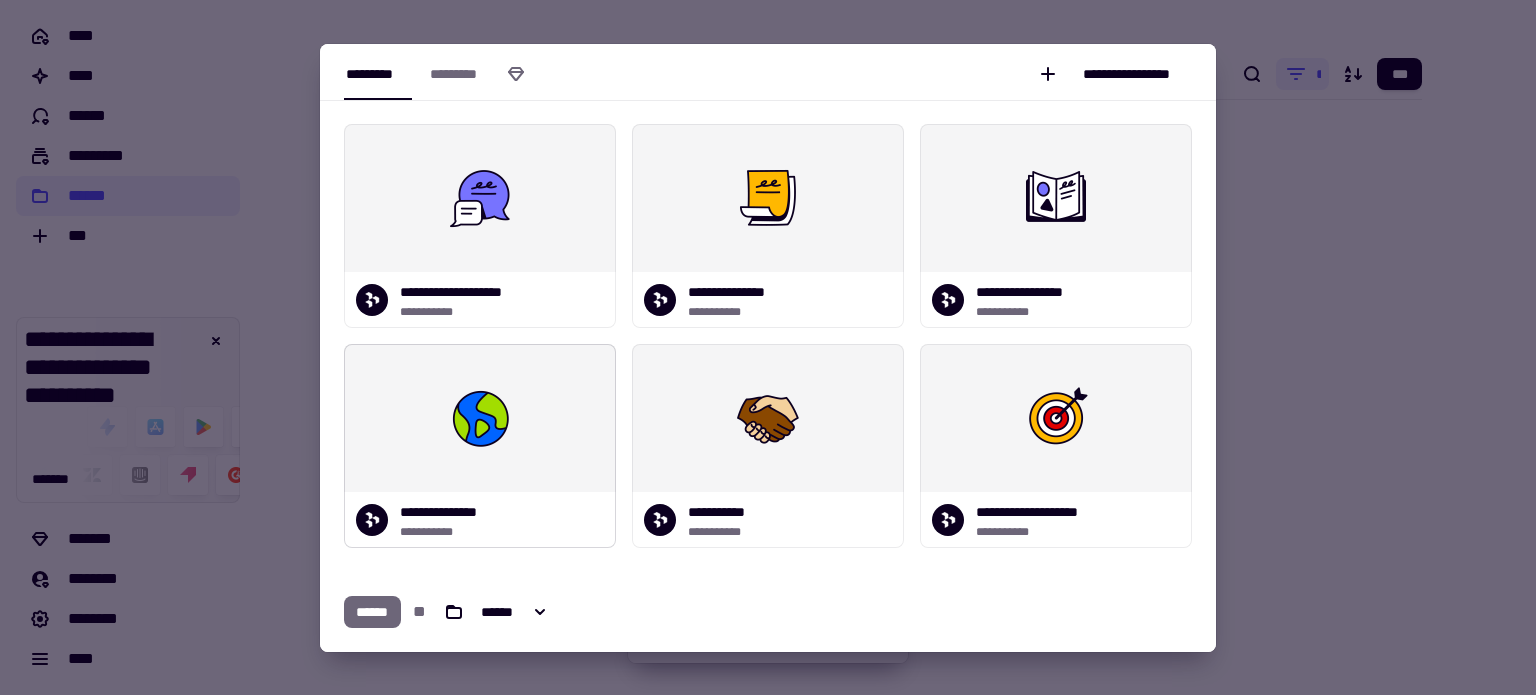 click on "**********" at bounding box center (451, 532) 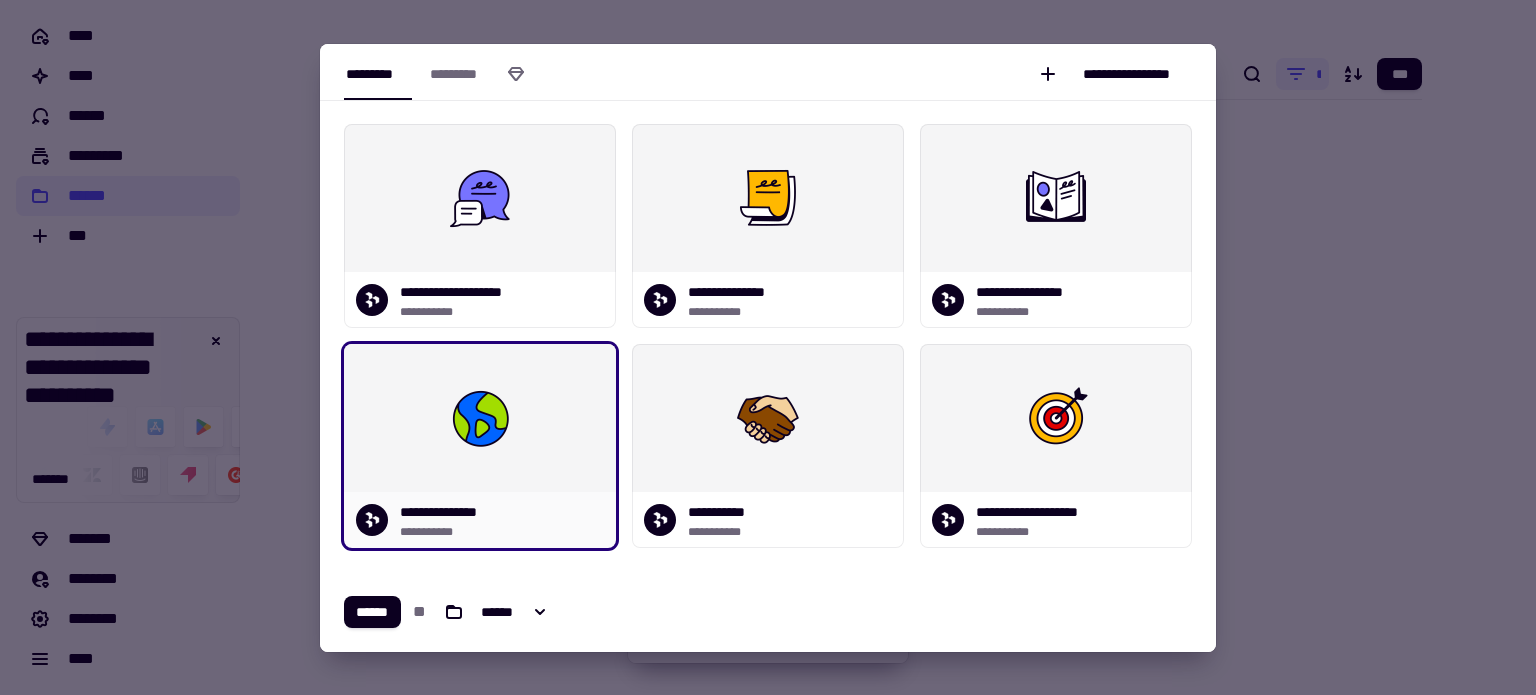 click on "**********" at bounding box center [451, 512] 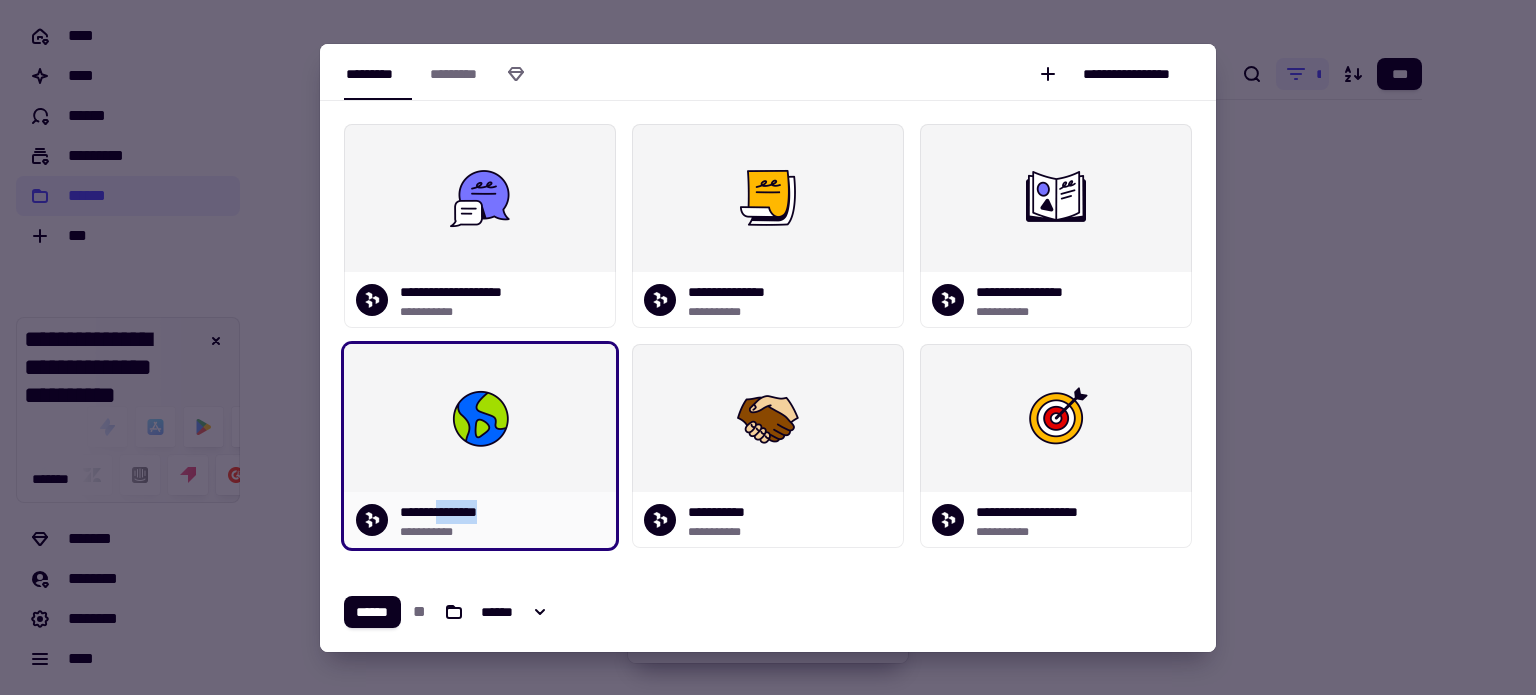 click on "**********" at bounding box center [451, 512] 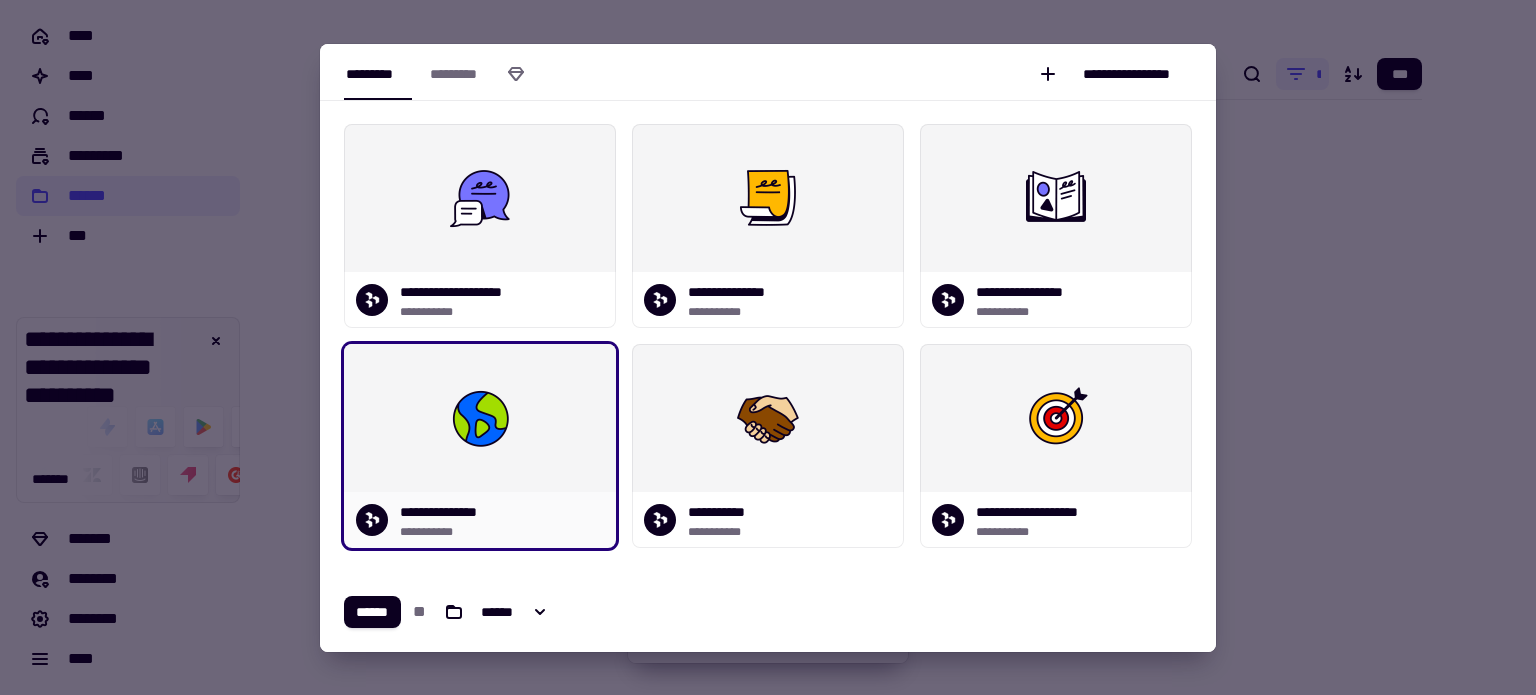 click on "**********" at bounding box center (451, 512) 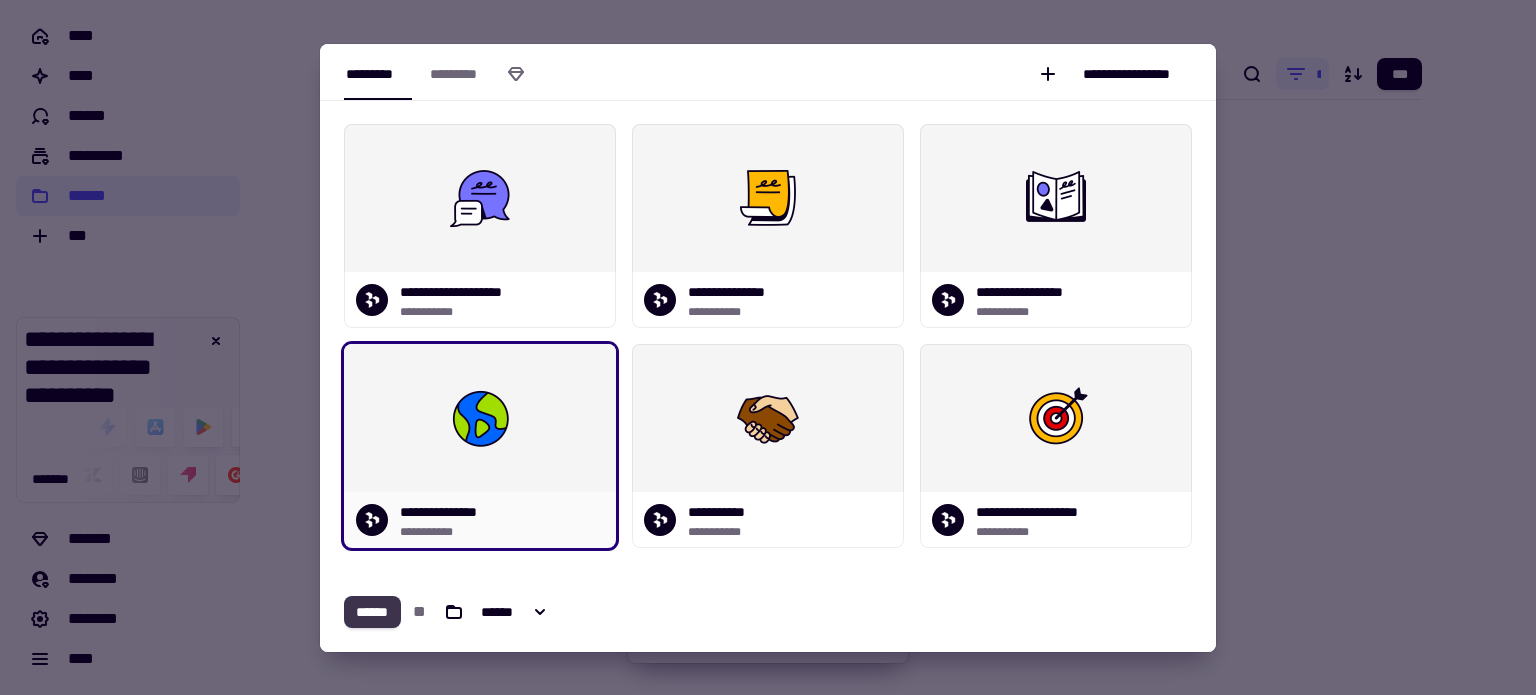click on "******" 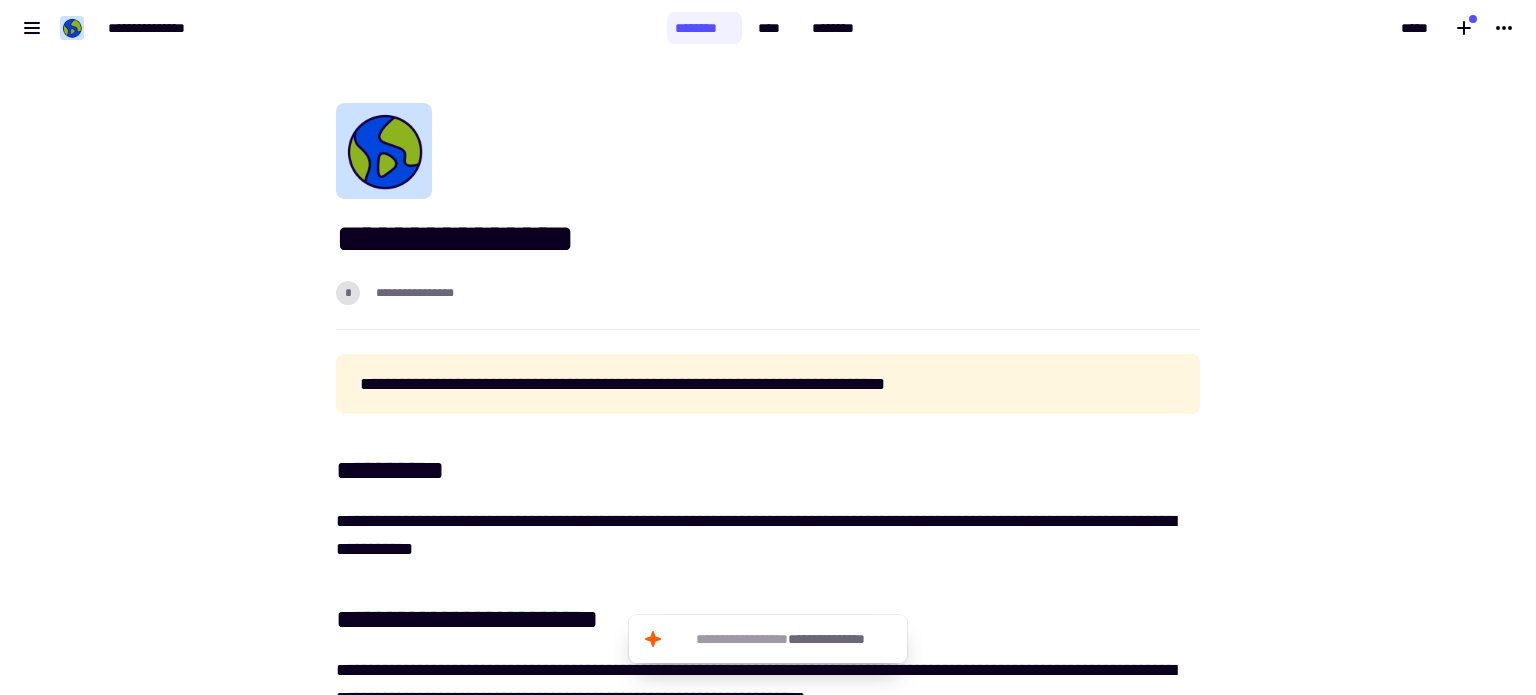 scroll, scrollTop: 0, scrollLeft: 0, axis: both 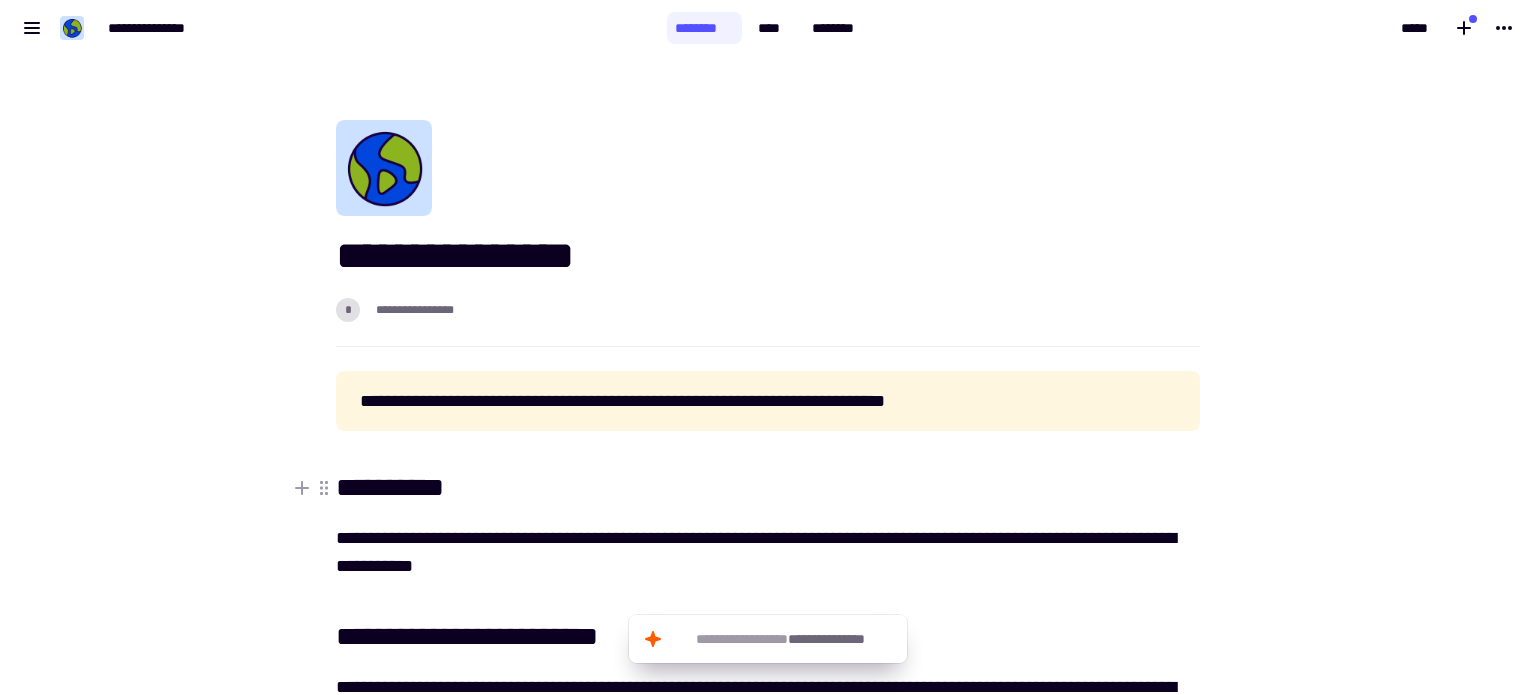 click on "**********" at bounding box center (768, 488) 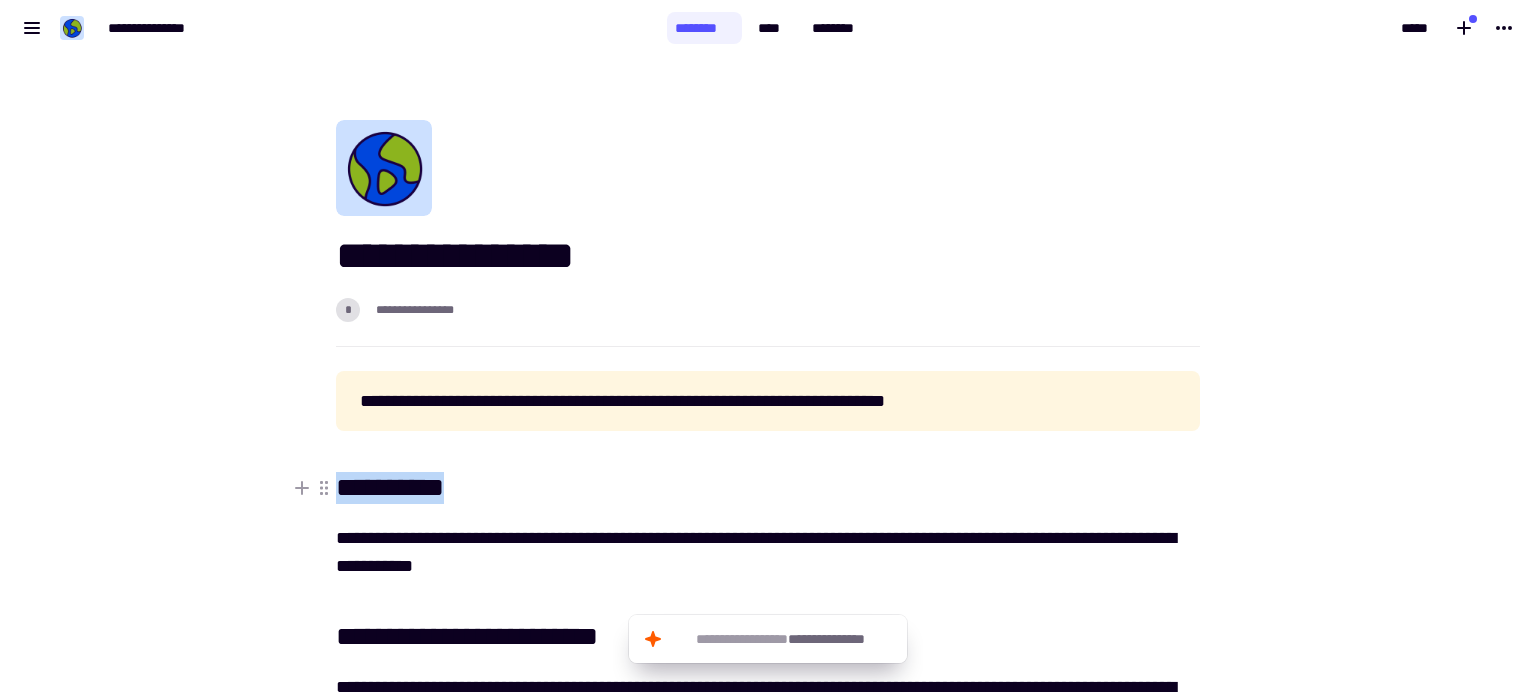 click on "**********" at bounding box center [768, 488] 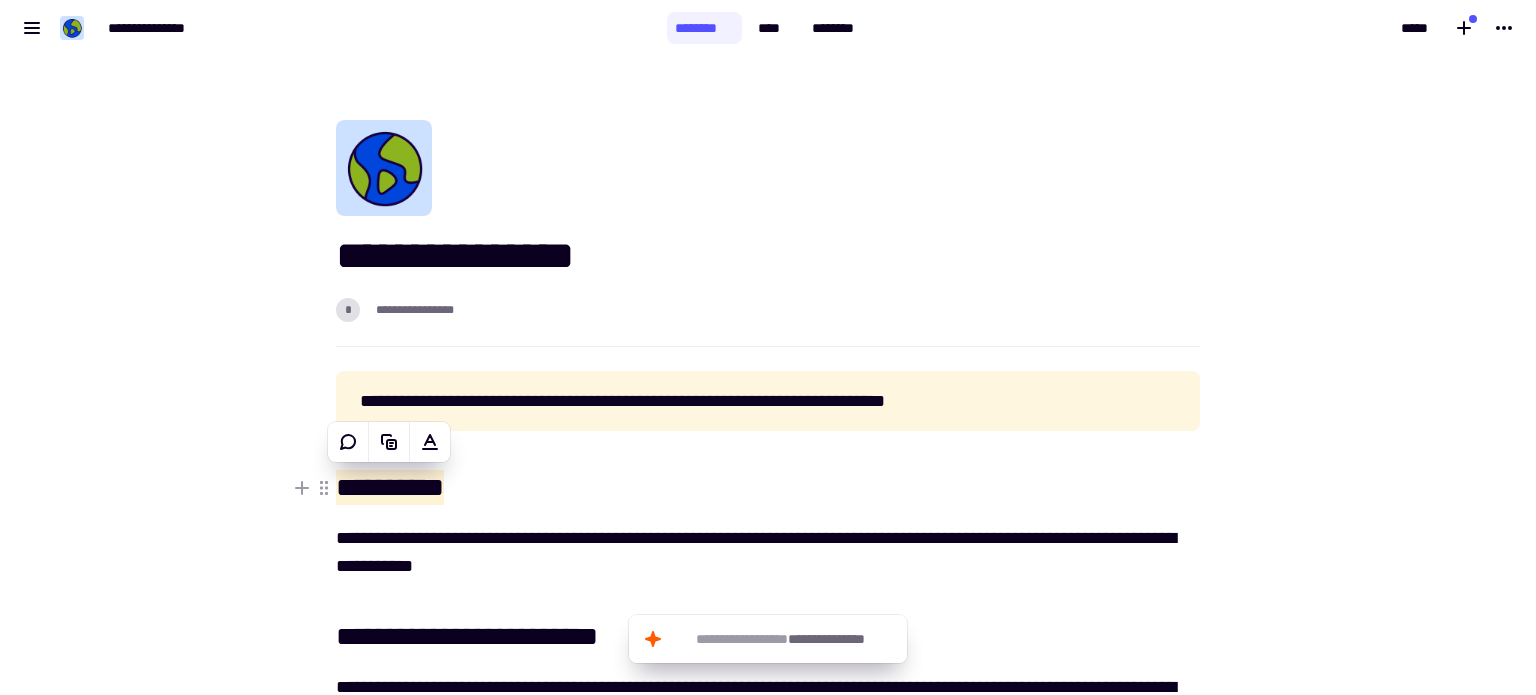 click on "**********" at bounding box center [390, 487] 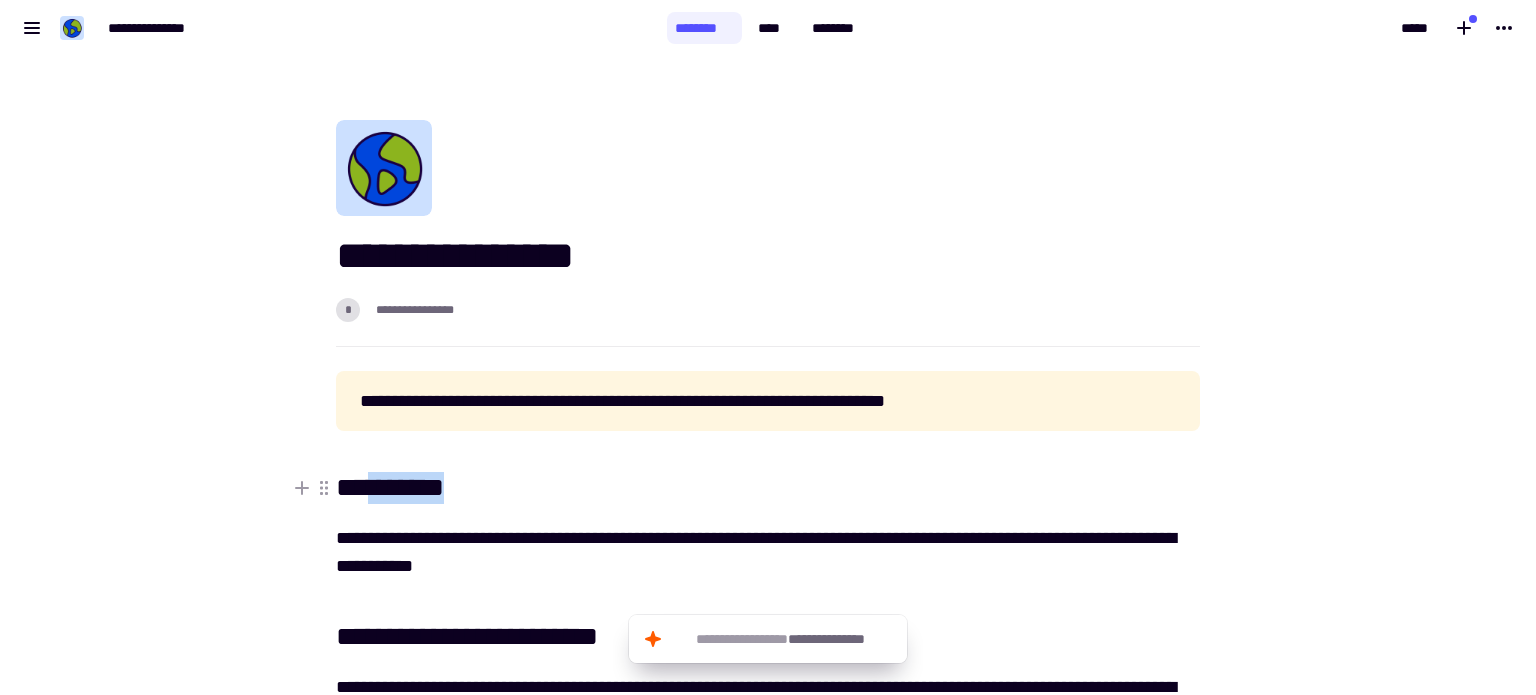 drag, startPoint x: 468, startPoint y: 487, endPoint x: 373, endPoint y: 475, distance: 95.7549 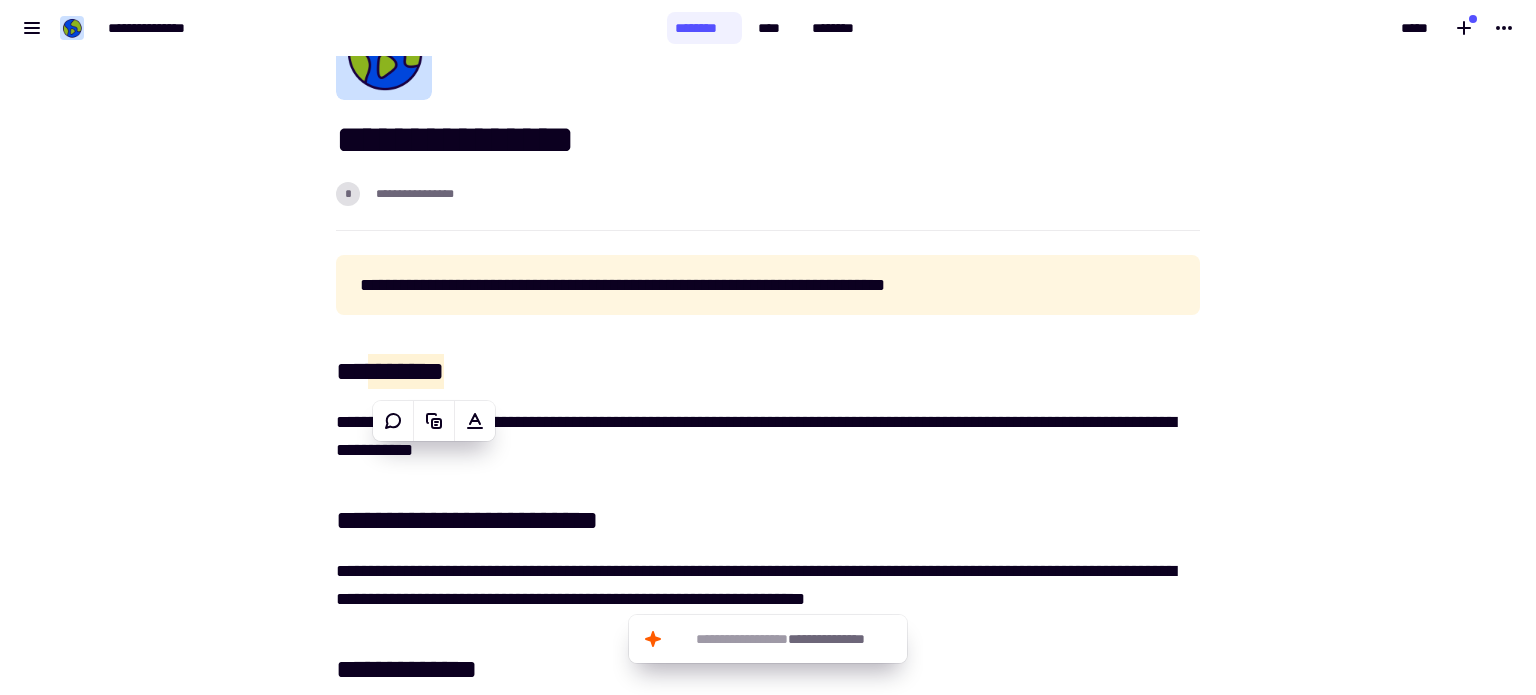 scroll, scrollTop: 0, scrollLeft: 0, axis: both 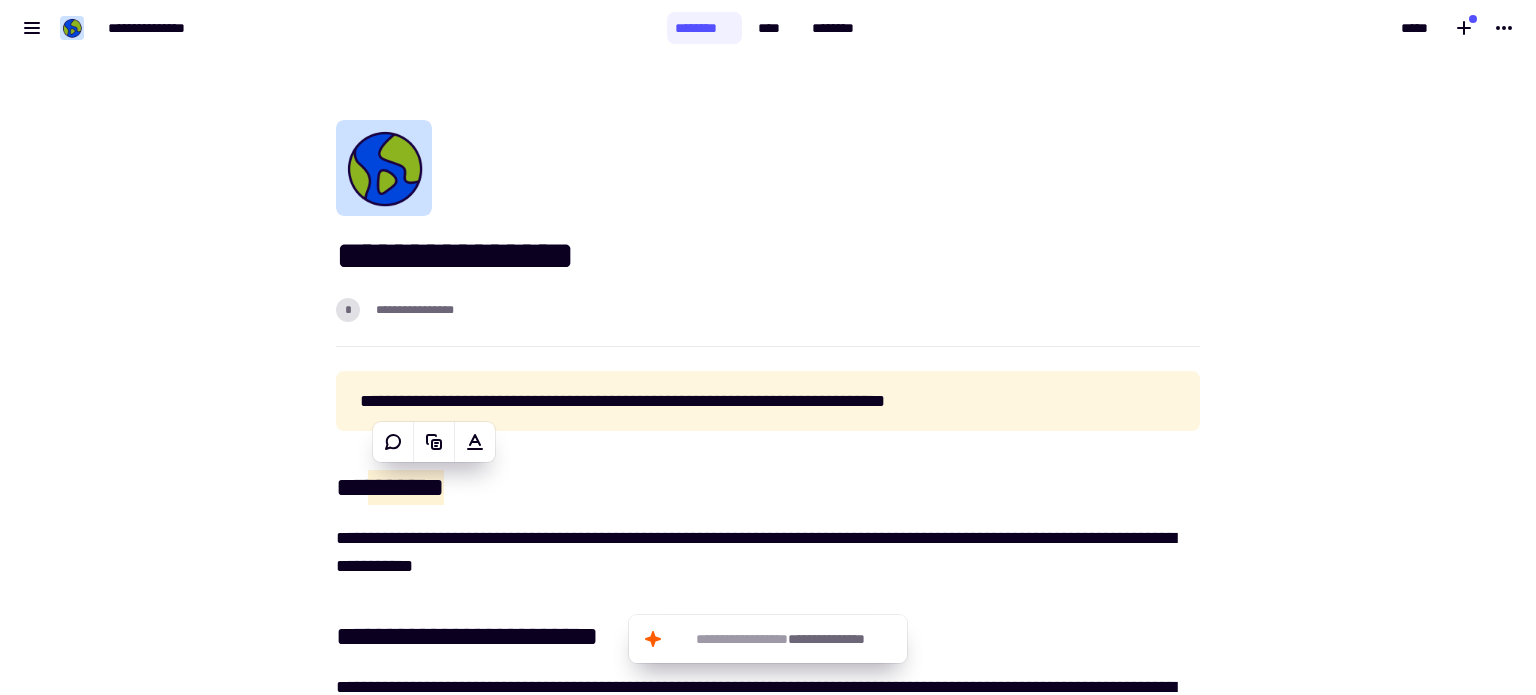 click on "**********" at bounding box center [768, 257] 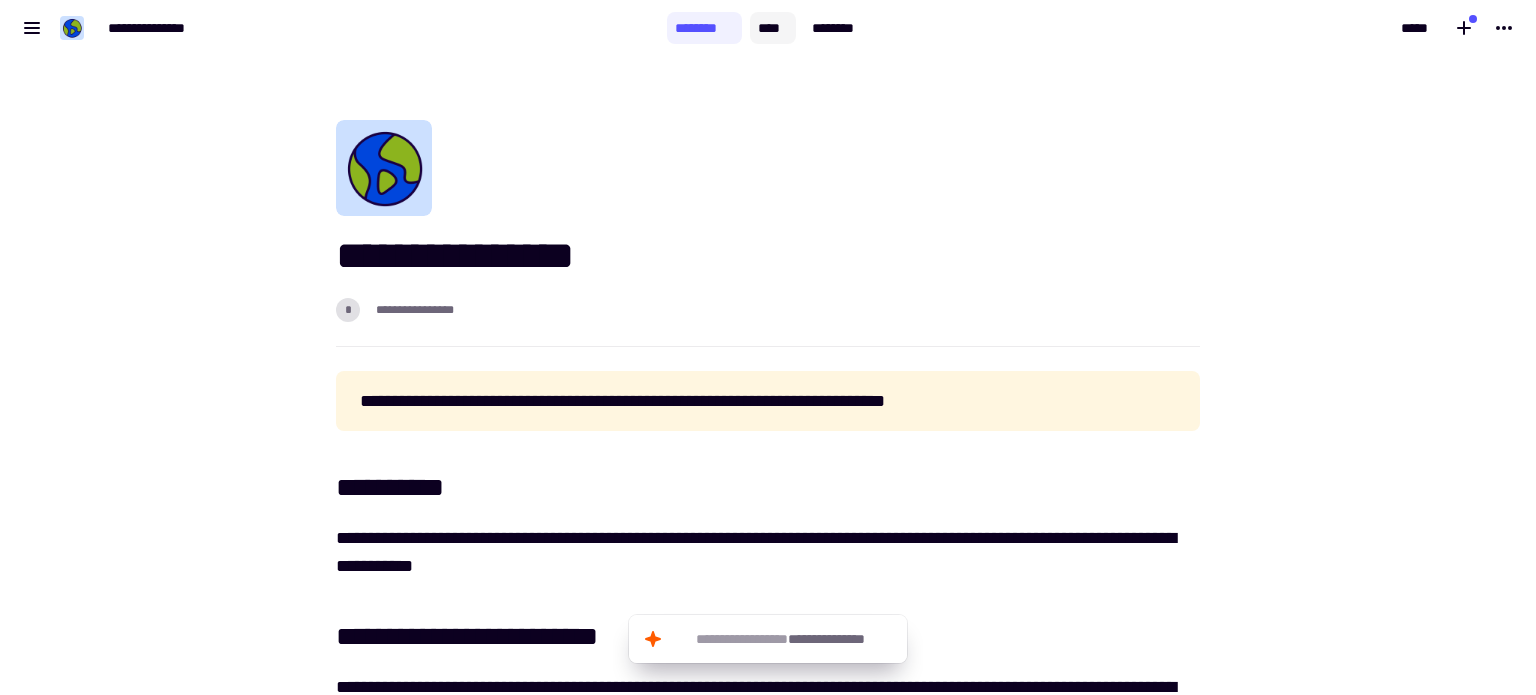 click on "****" 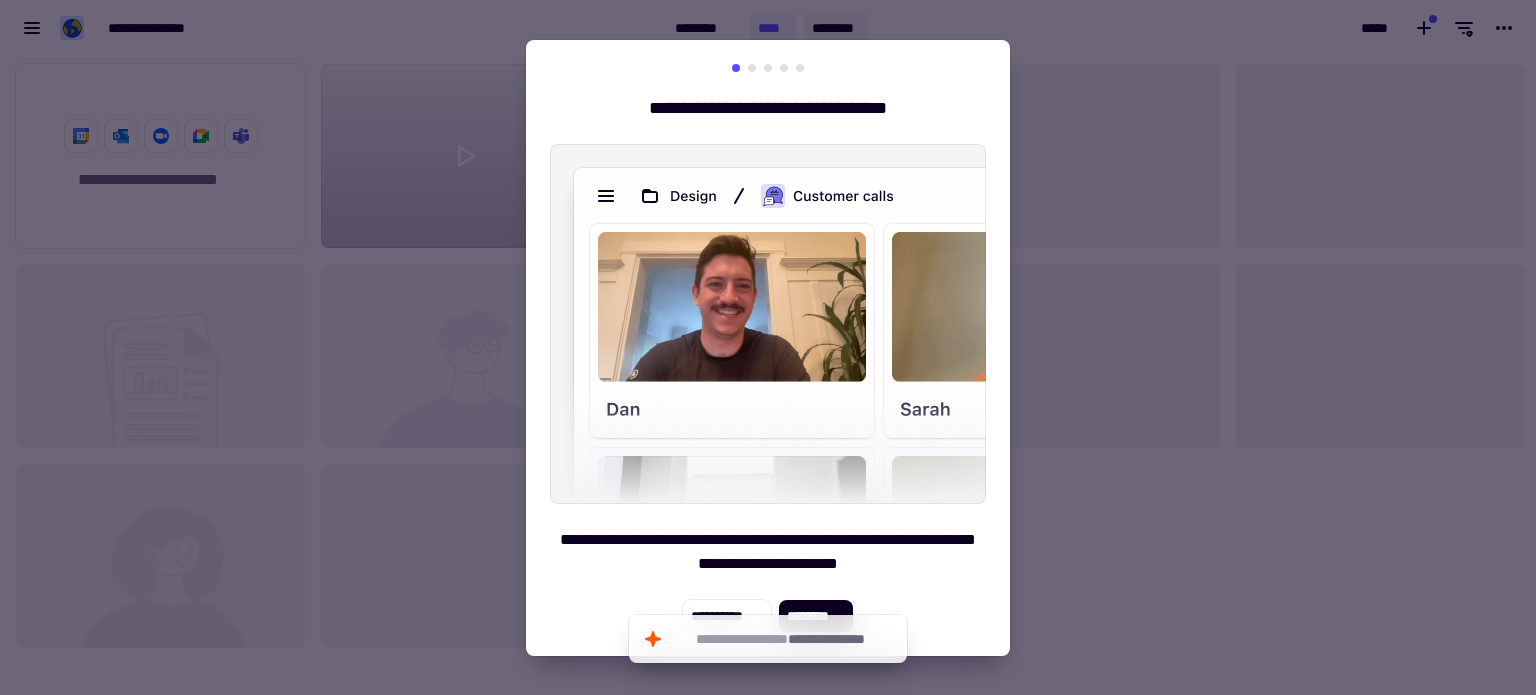scroll, scrollTop: 16, scrollLeft: 16, axis: both 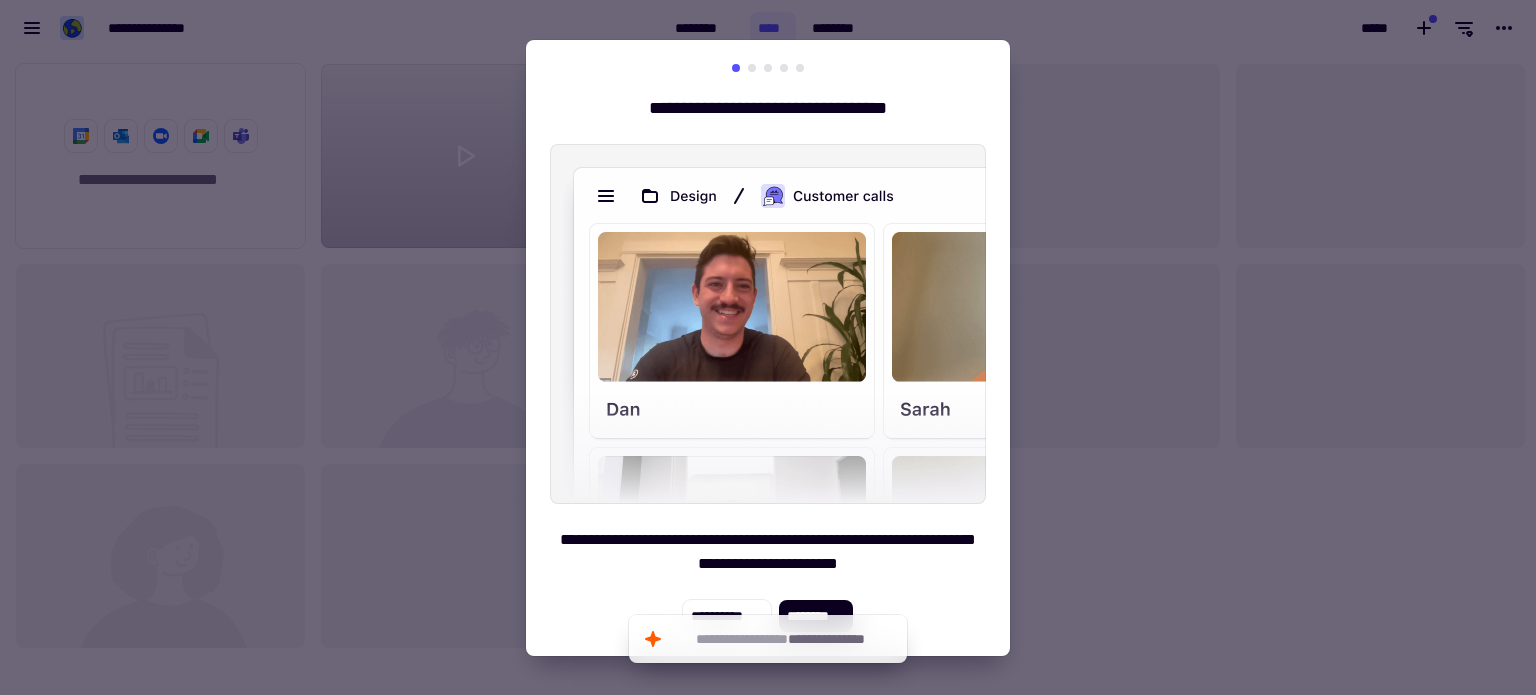 click at bounding box center (768, 347) 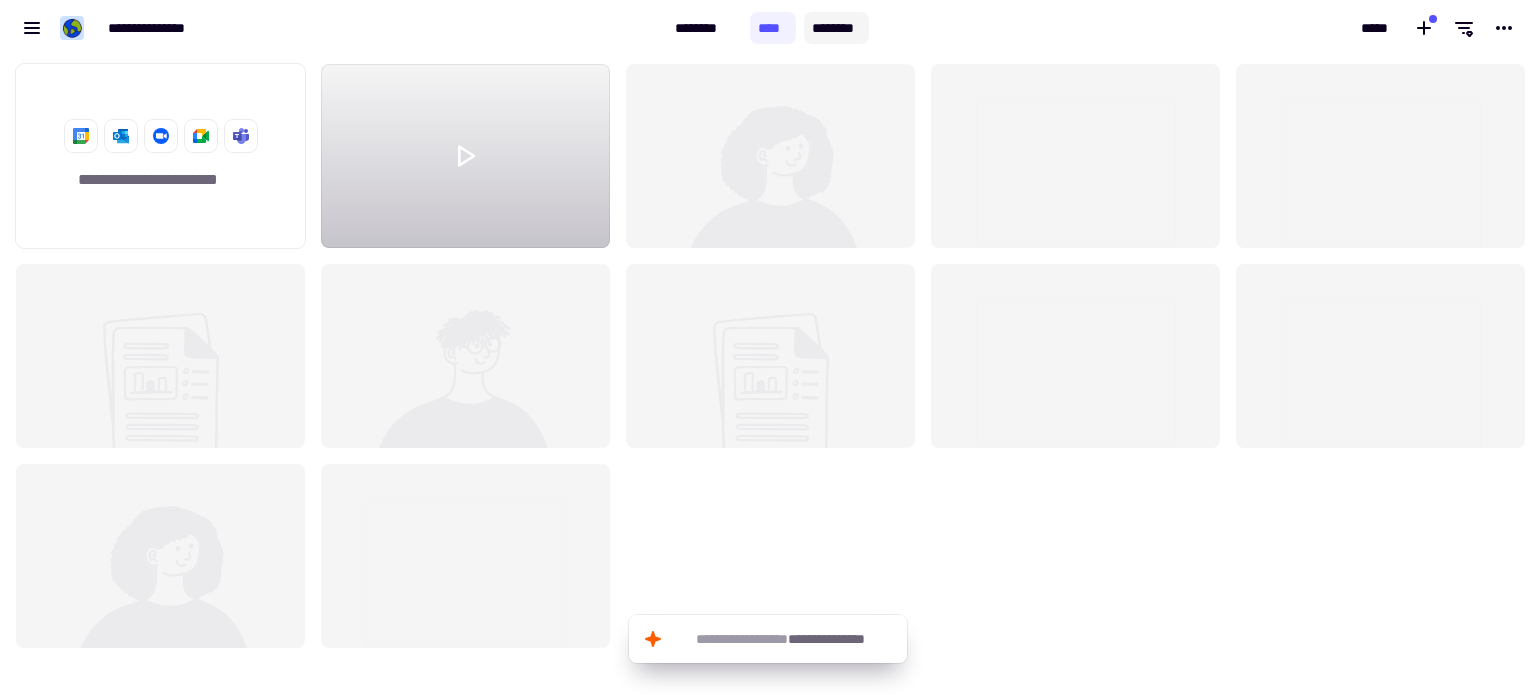 click on "********" 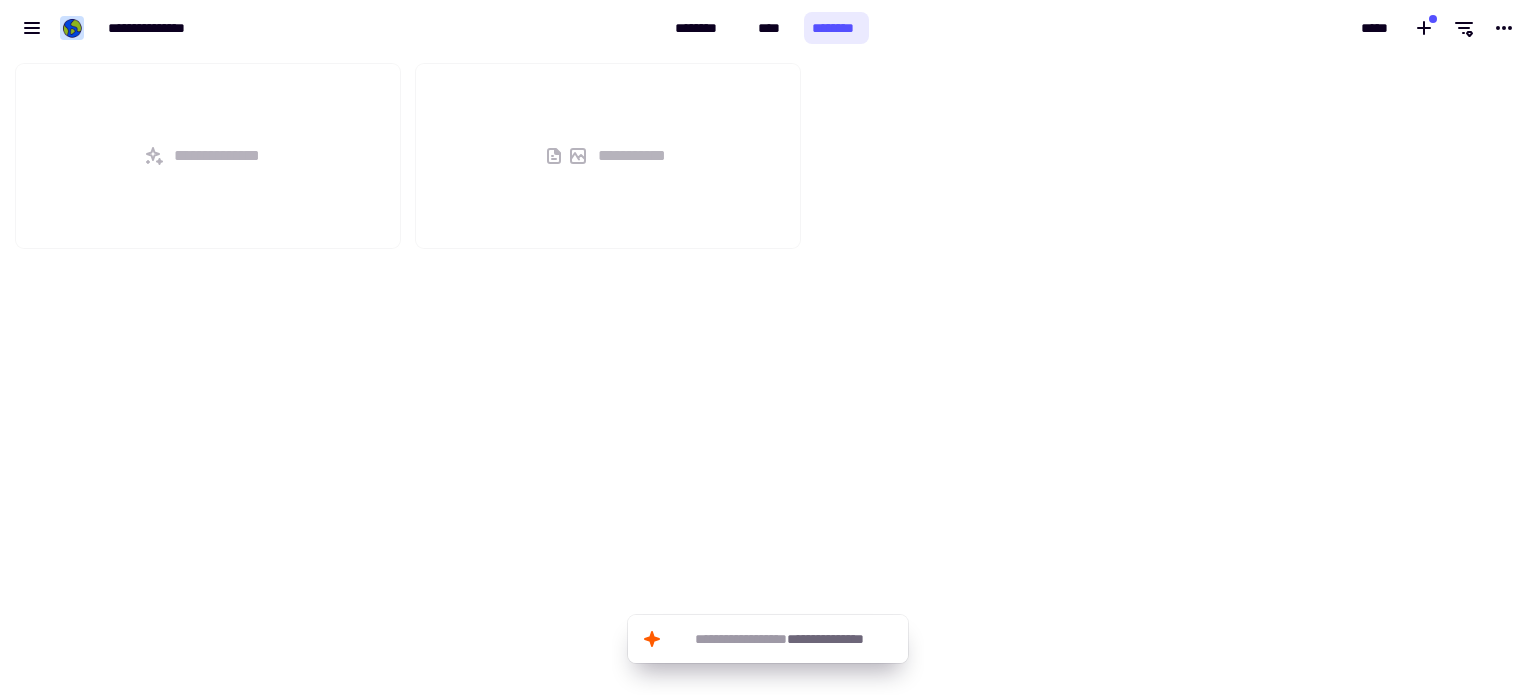 scroll, scrollTop: 16, scrollLeft: 16, axis: both 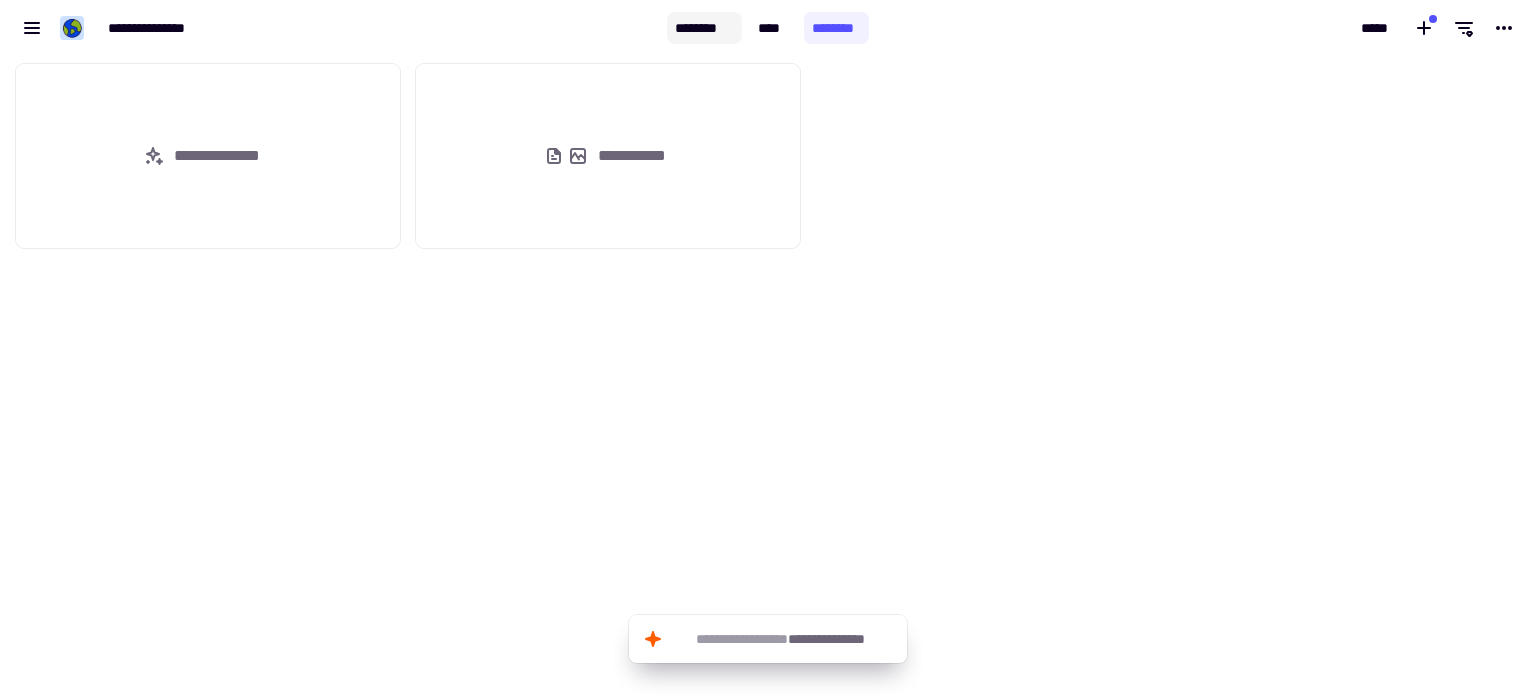 click on "********" 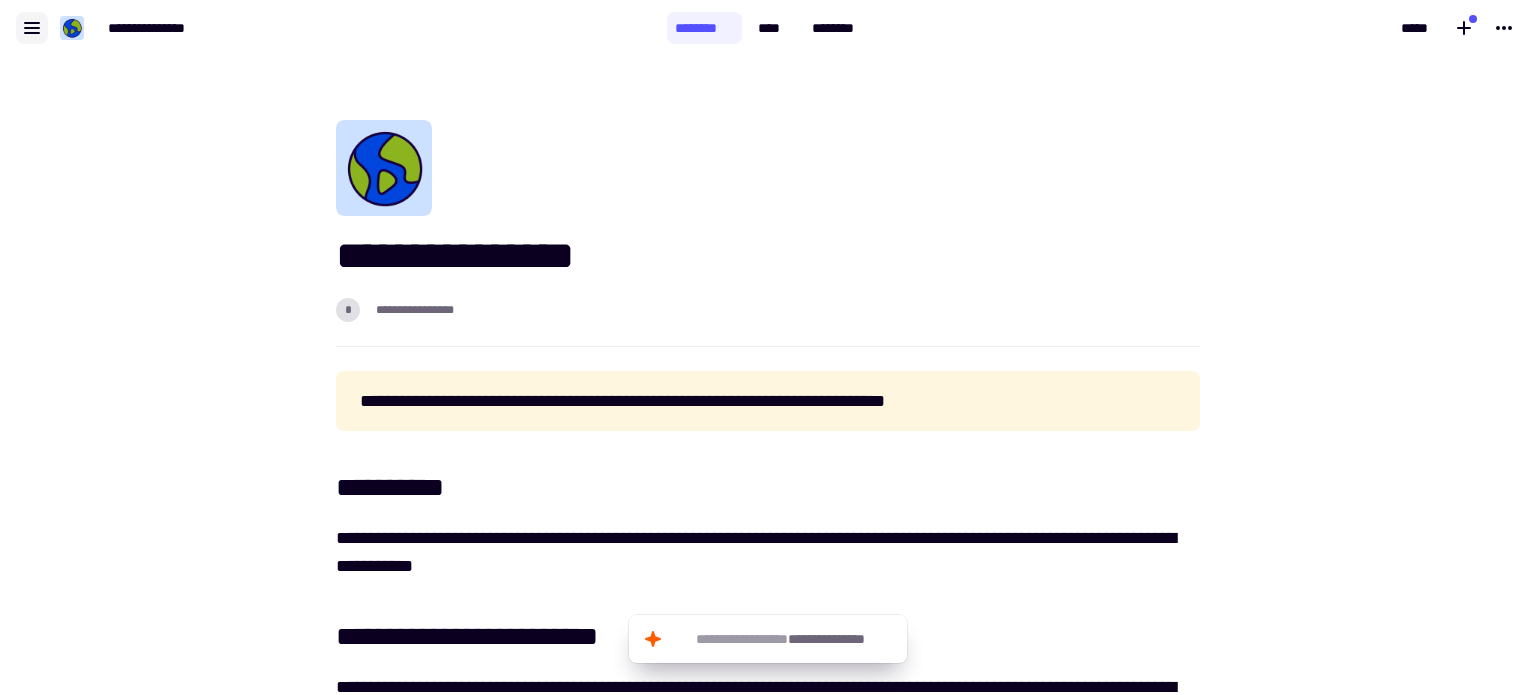 click 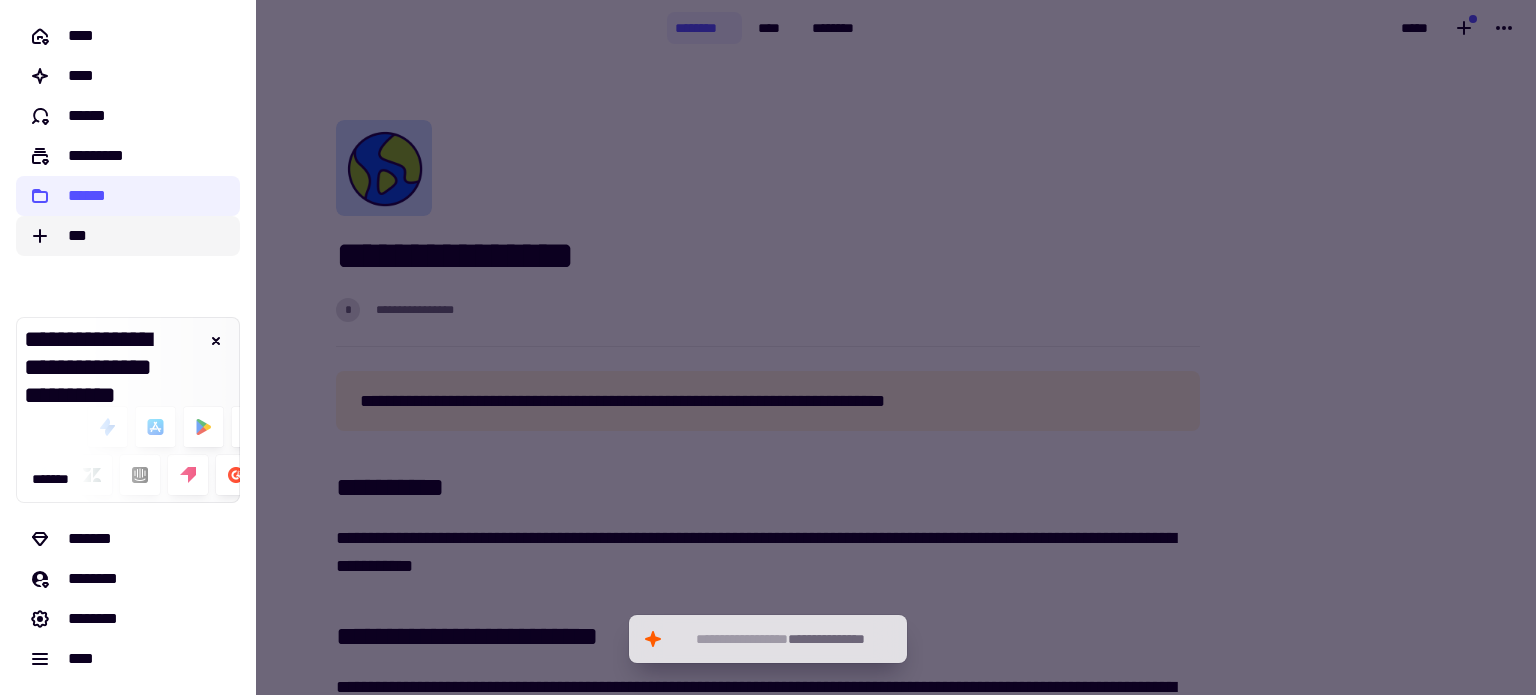 click on "***" 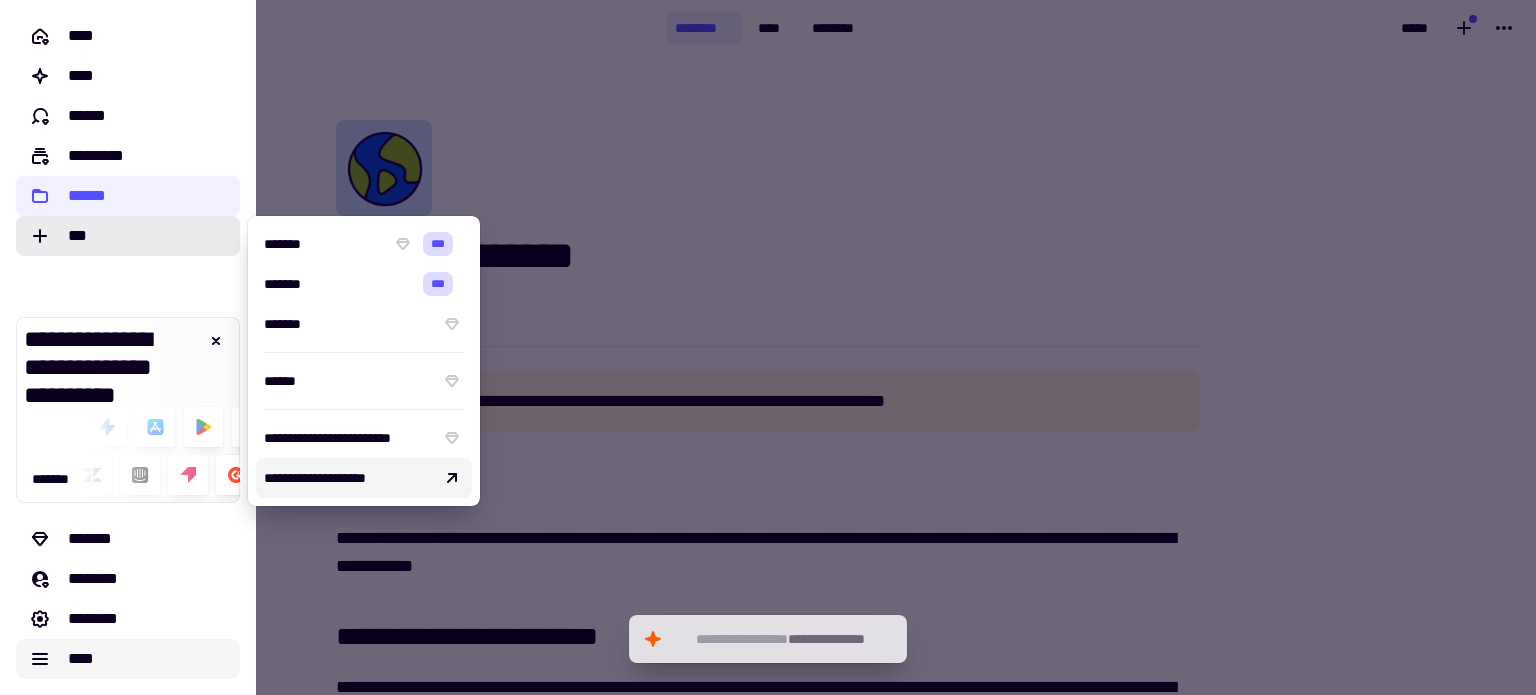 click on "****" 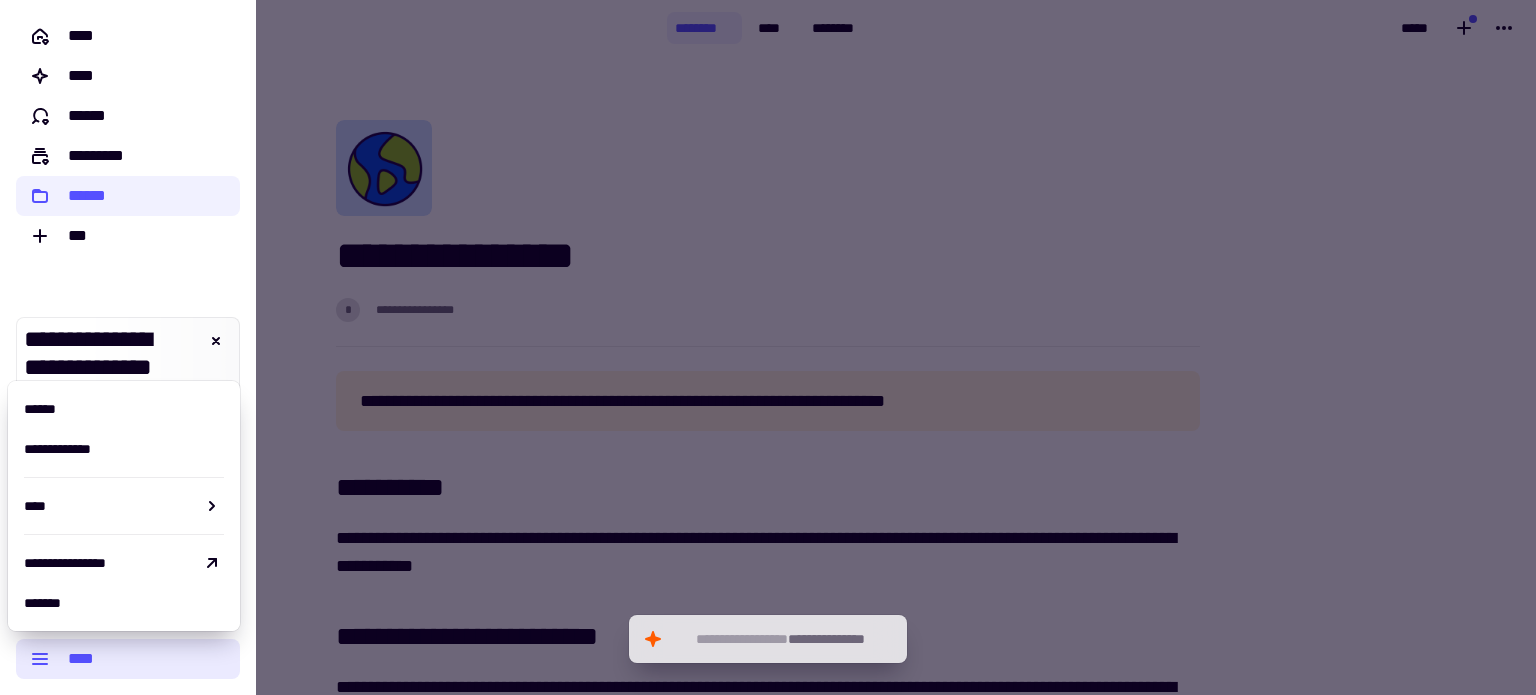 click on "****" 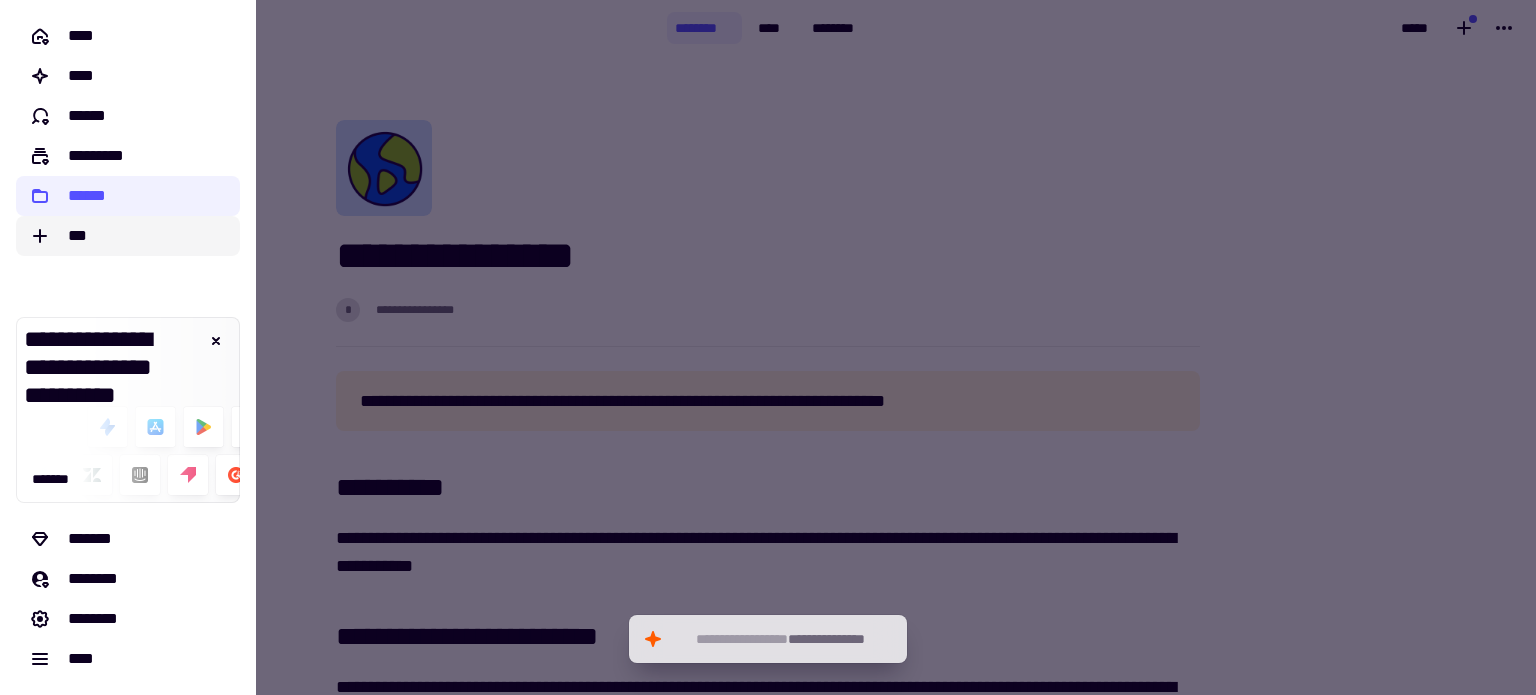 click on "***" 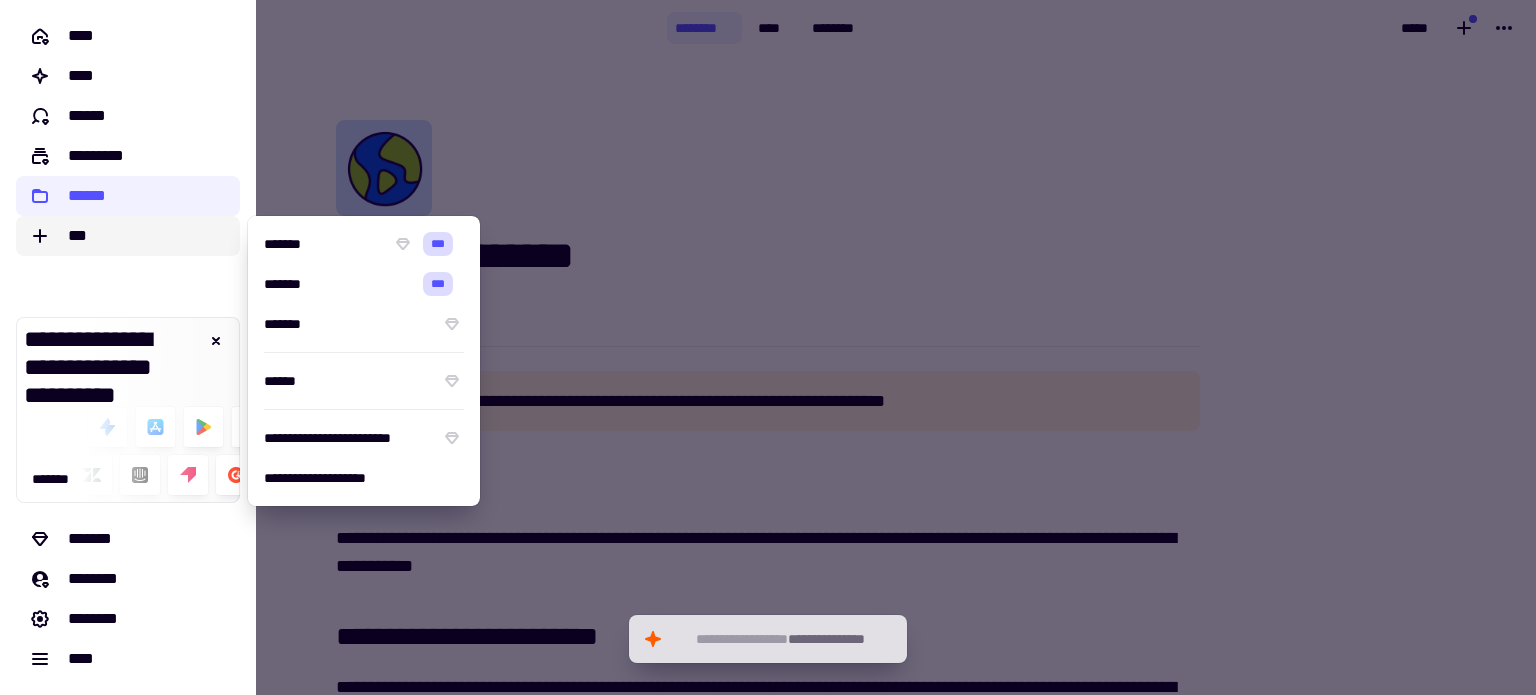 click on "***" 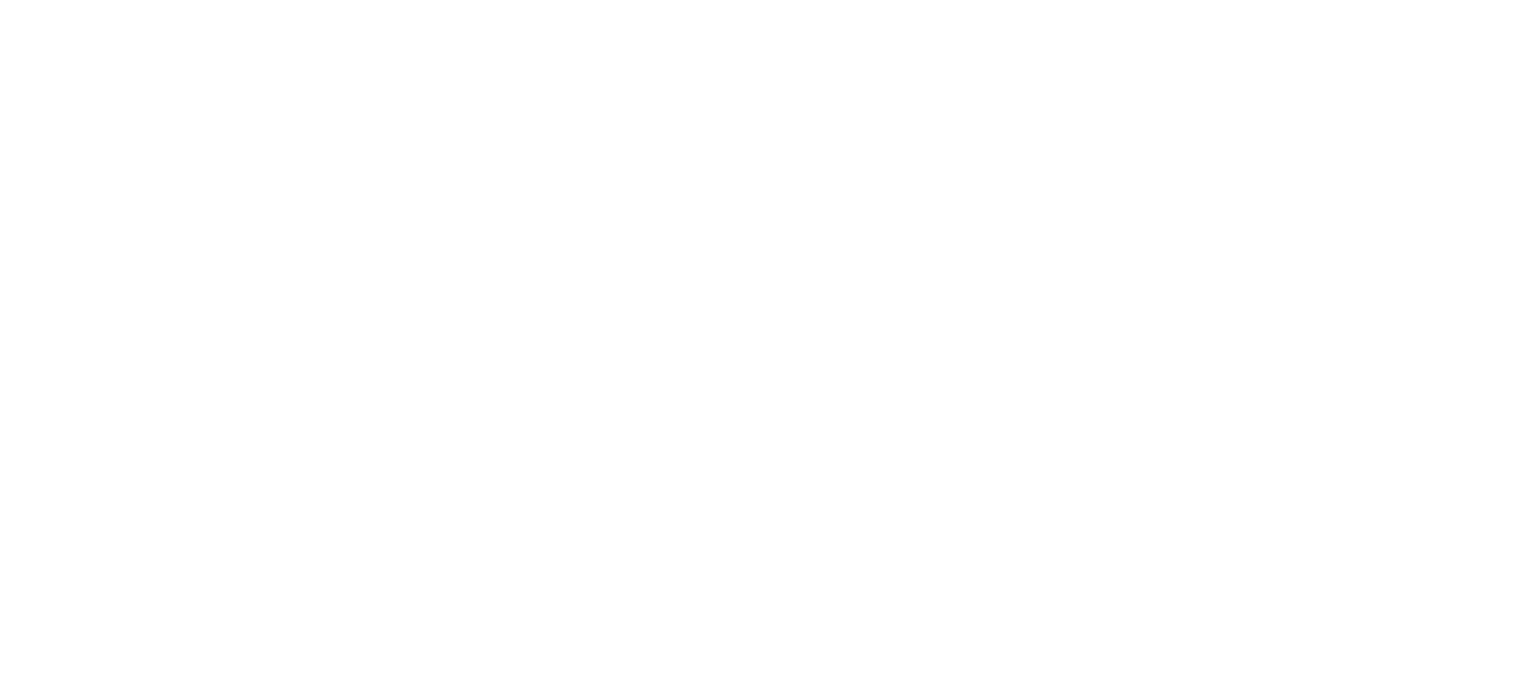 scroll, scrollTop: 0, scrollLeft: 0, axis: both 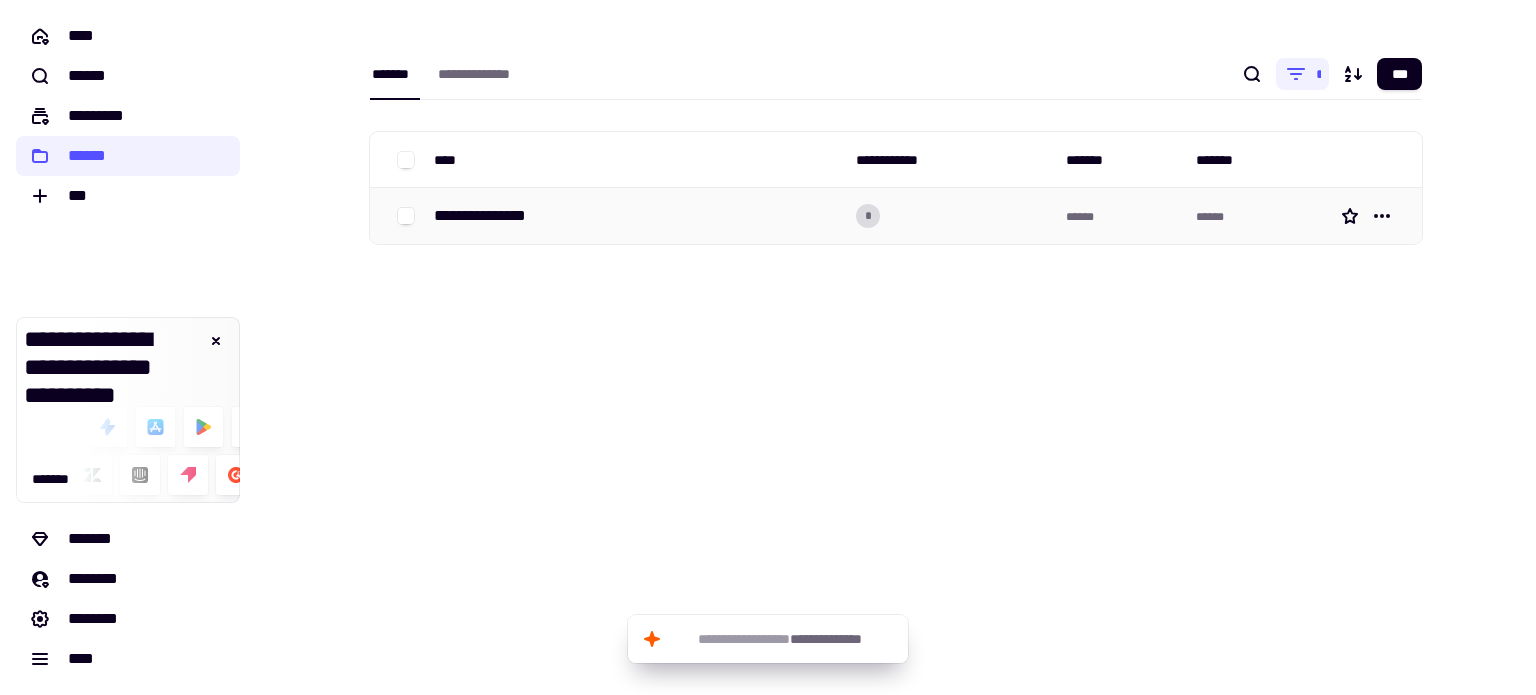 click on "**********" at bounding box center [492, 216] 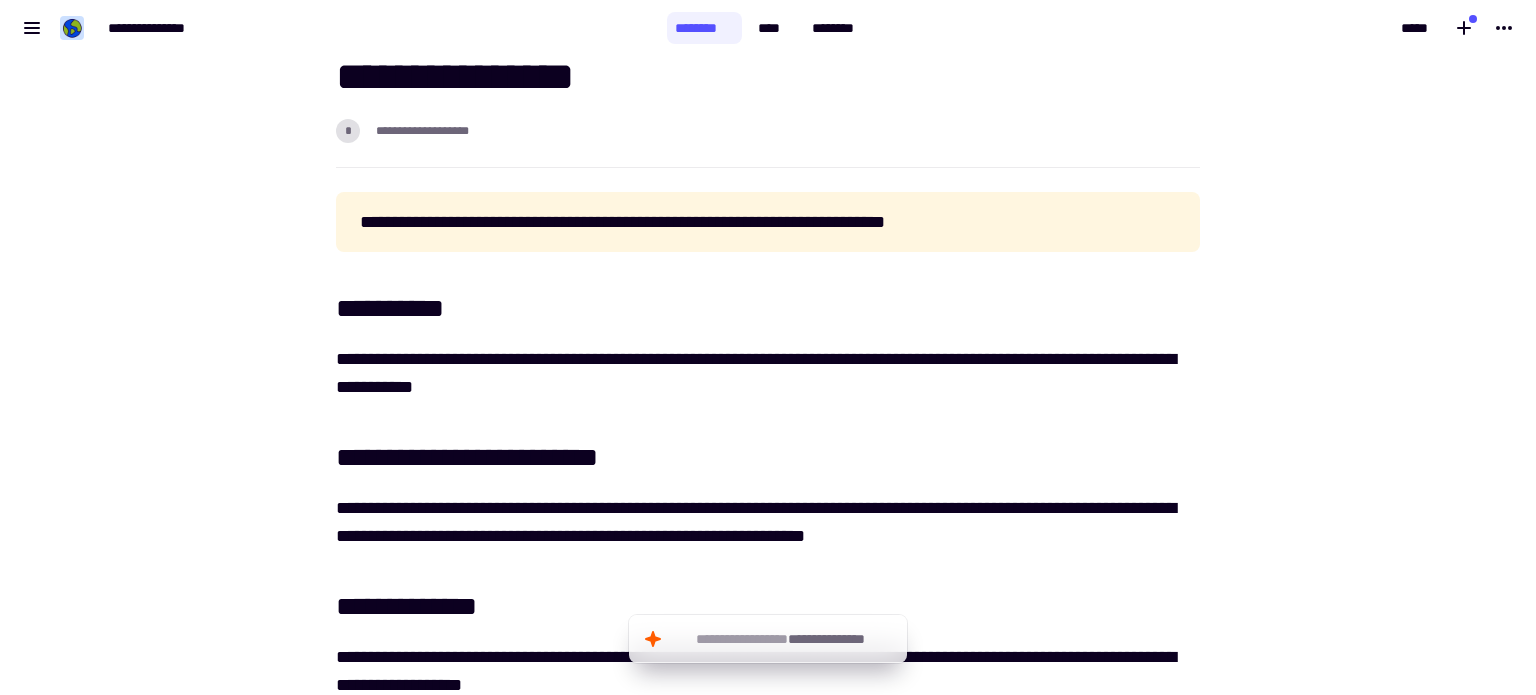 scroll, scrollTop: 645, scrollLeft: 0, axis: vertical 